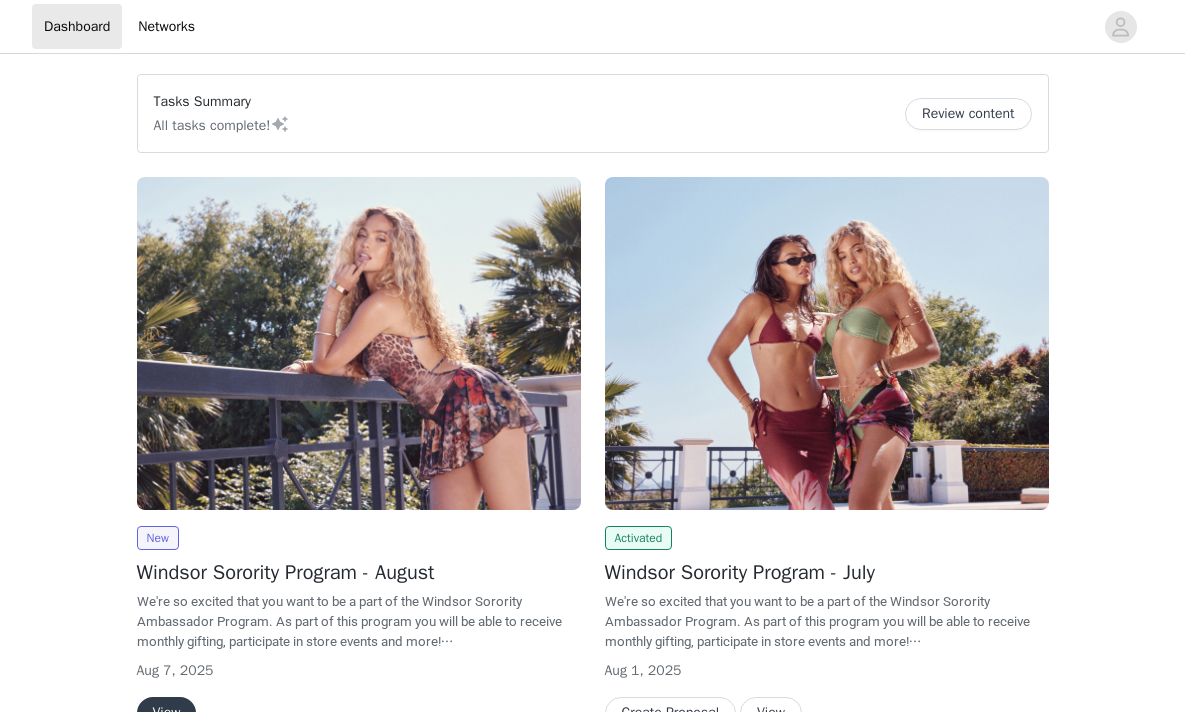 scroll, scrollTop: 0, scrollLeft: 0, axis: both 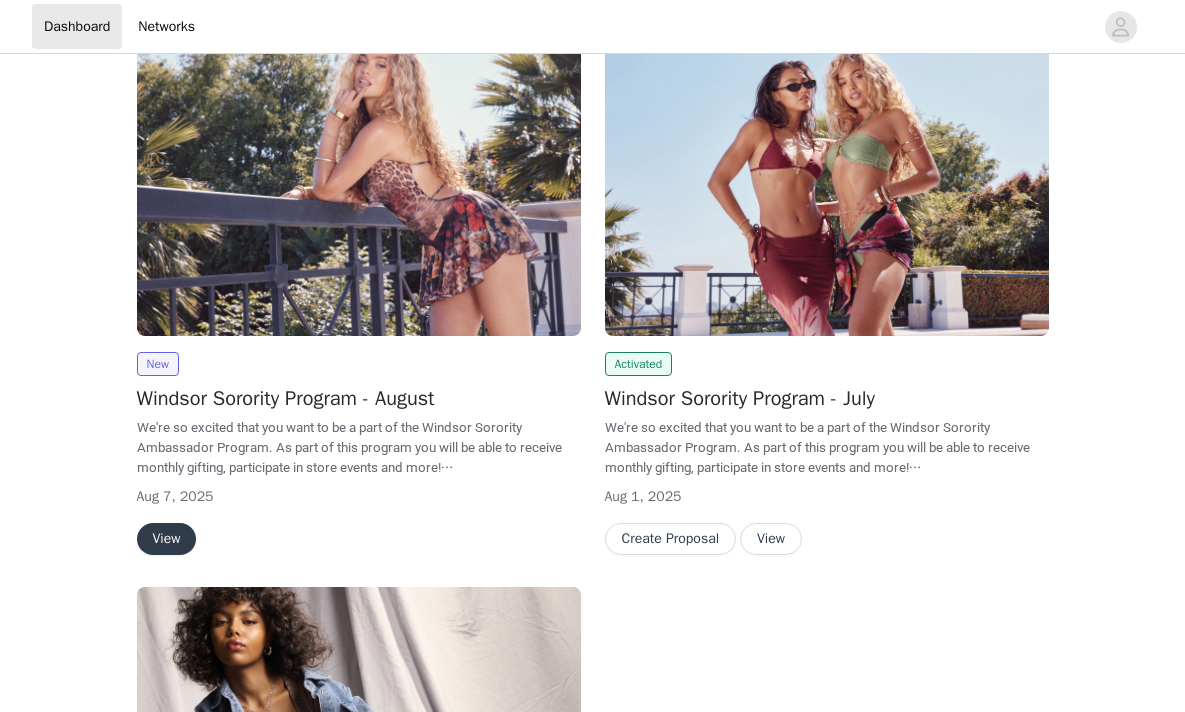 click on "View" at bounding box center [167, 539] 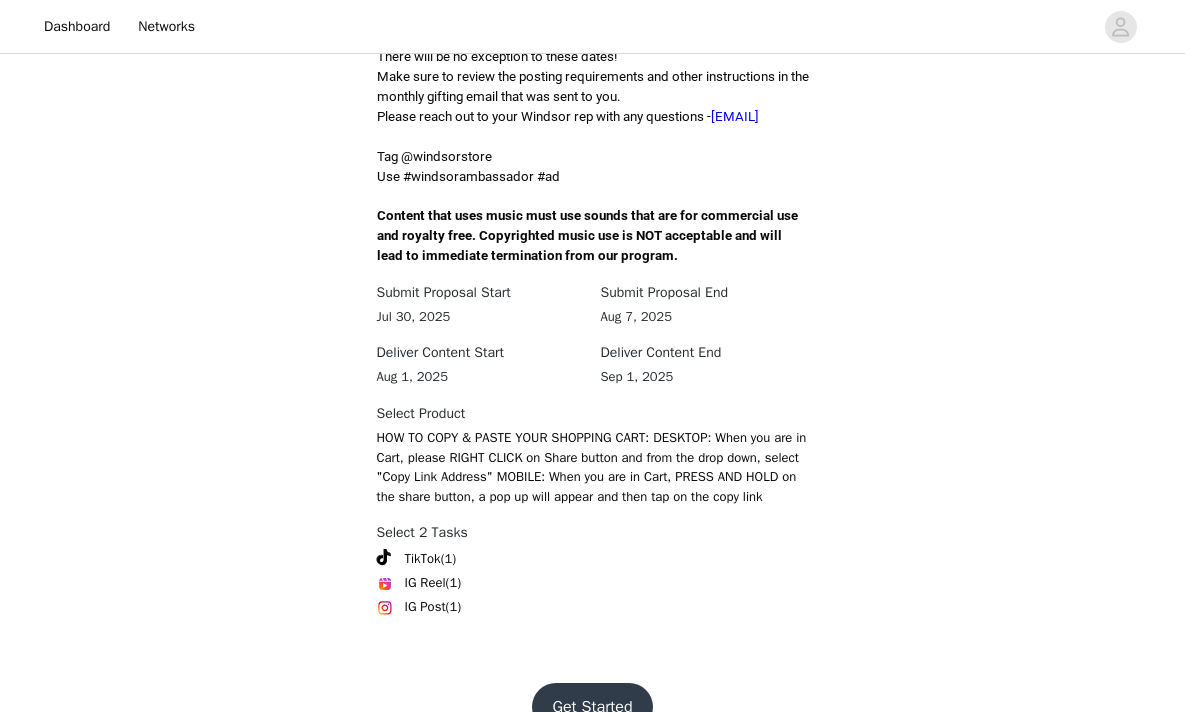 scroll, scrollTop: 668, scrollLeft: 0, axis: vertical 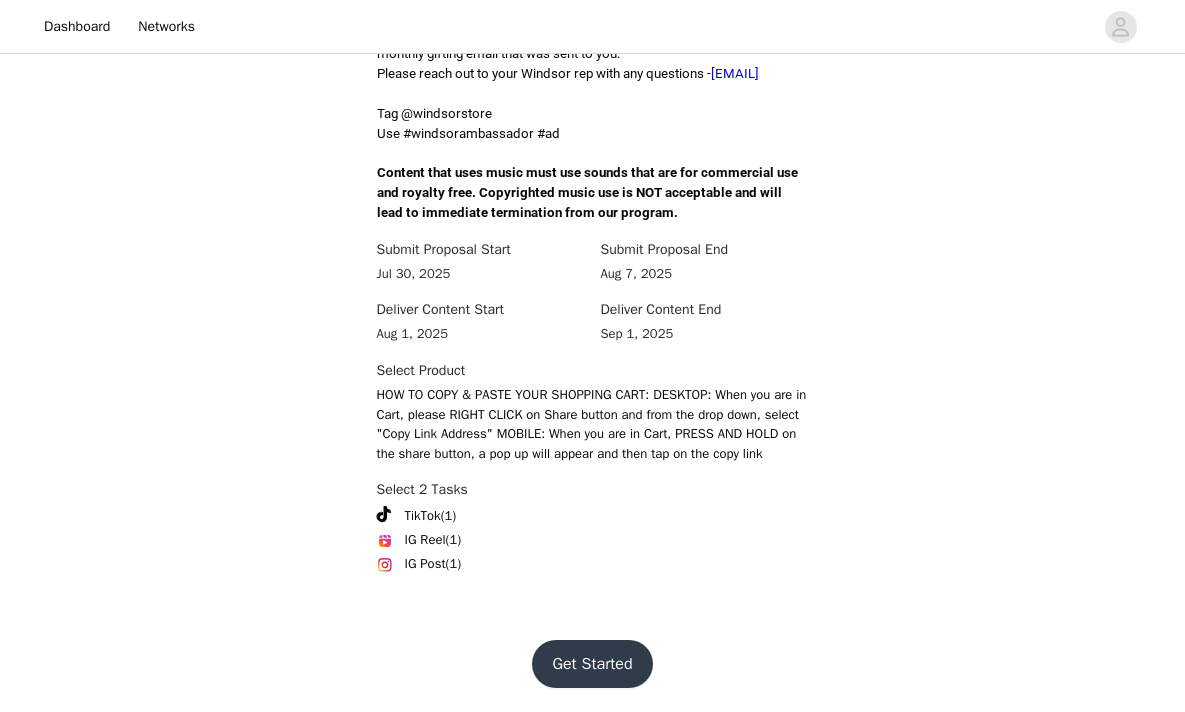 click on "Get Started" at bounding box center (592, 664) 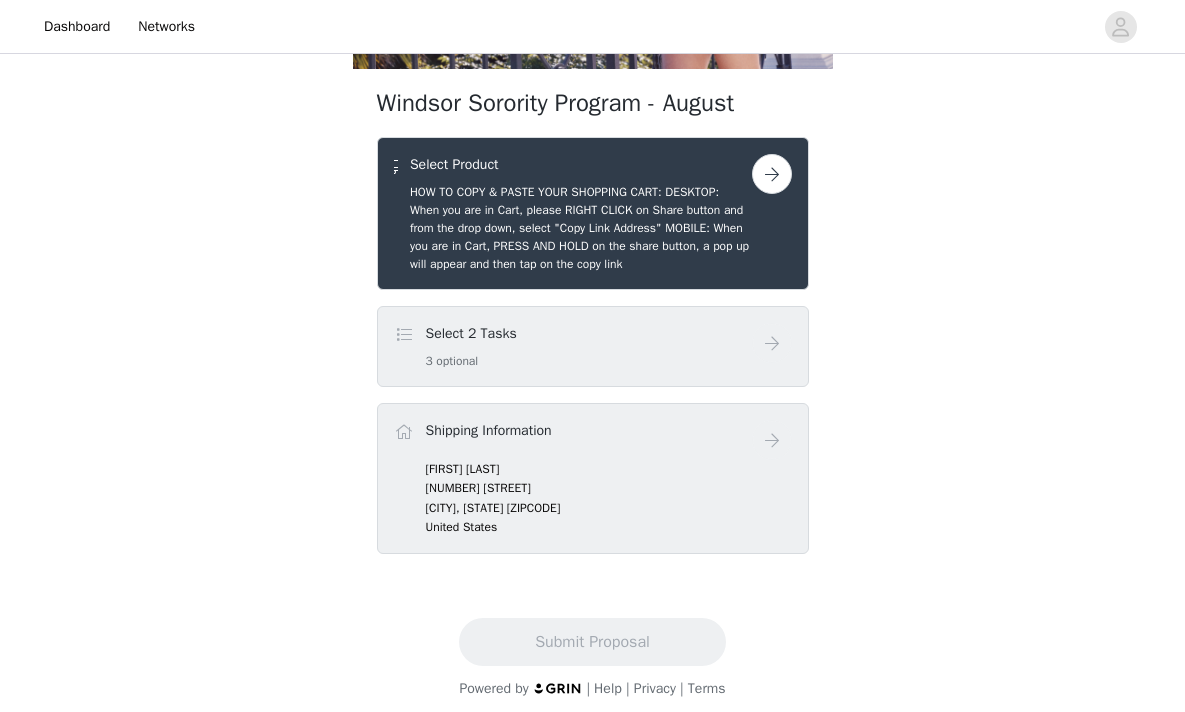 scroll, scrollTop: 310, scrollLeft: 0, axis: vertical 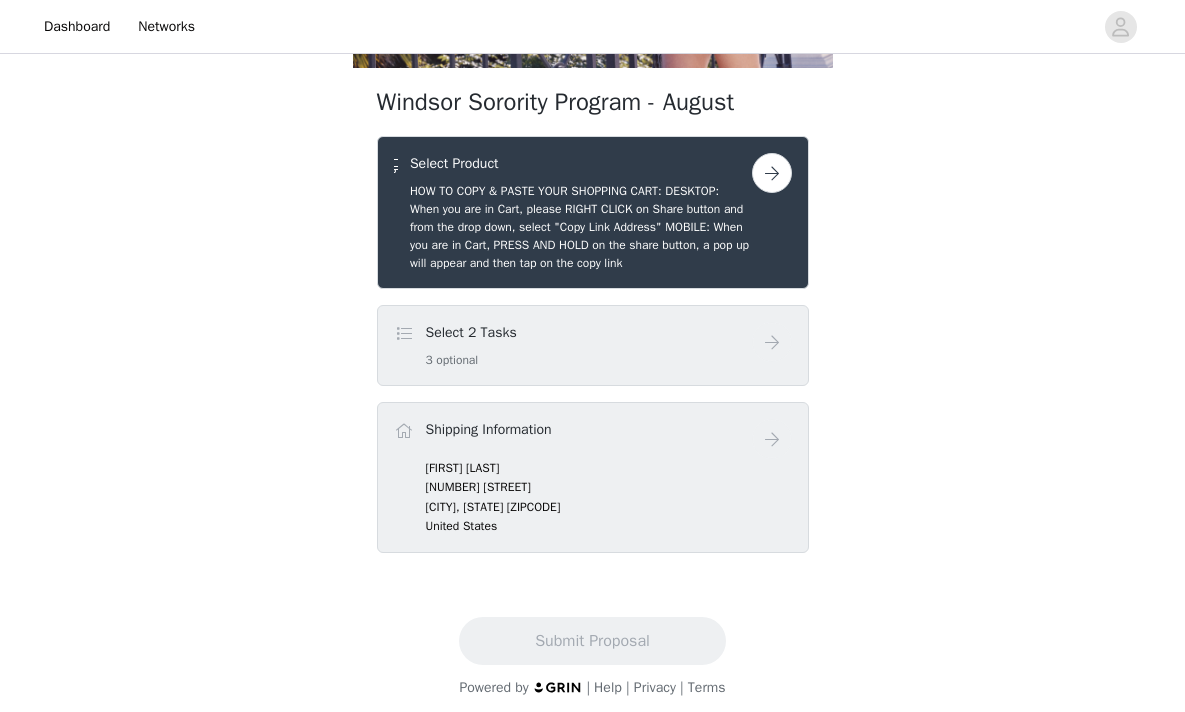click at bounding box center [772, 173] 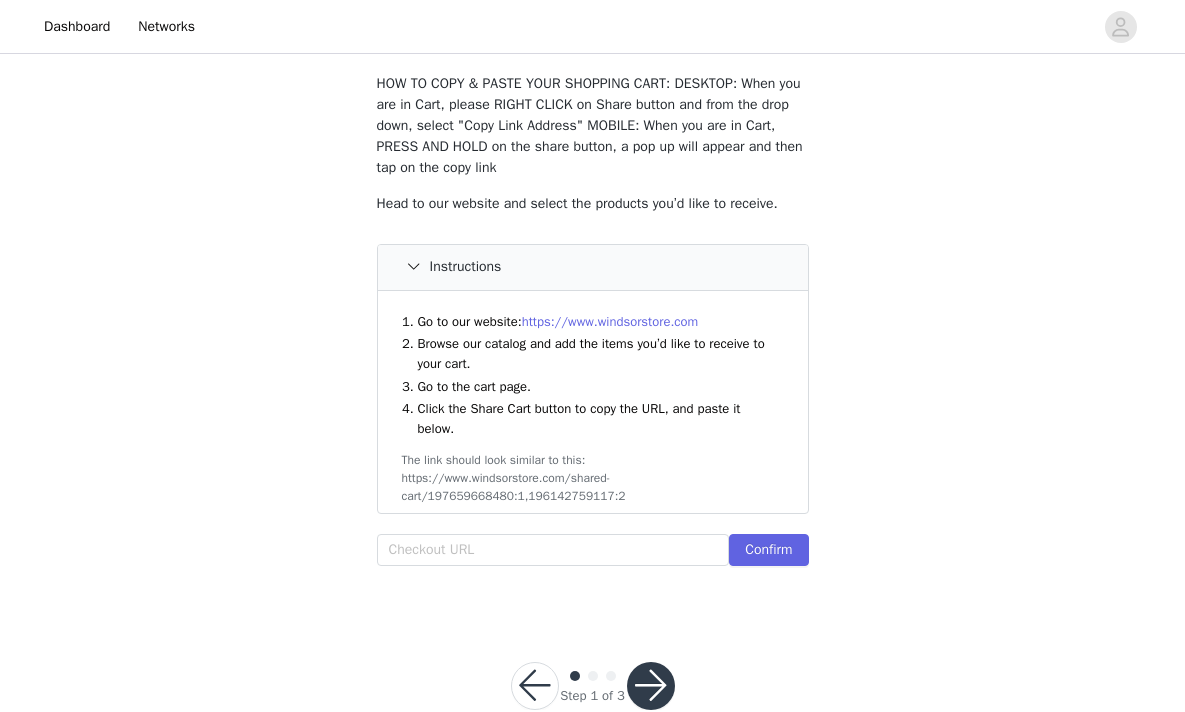 scroll, scrollTop: 131, scrollLeft: 0, axis: vertical 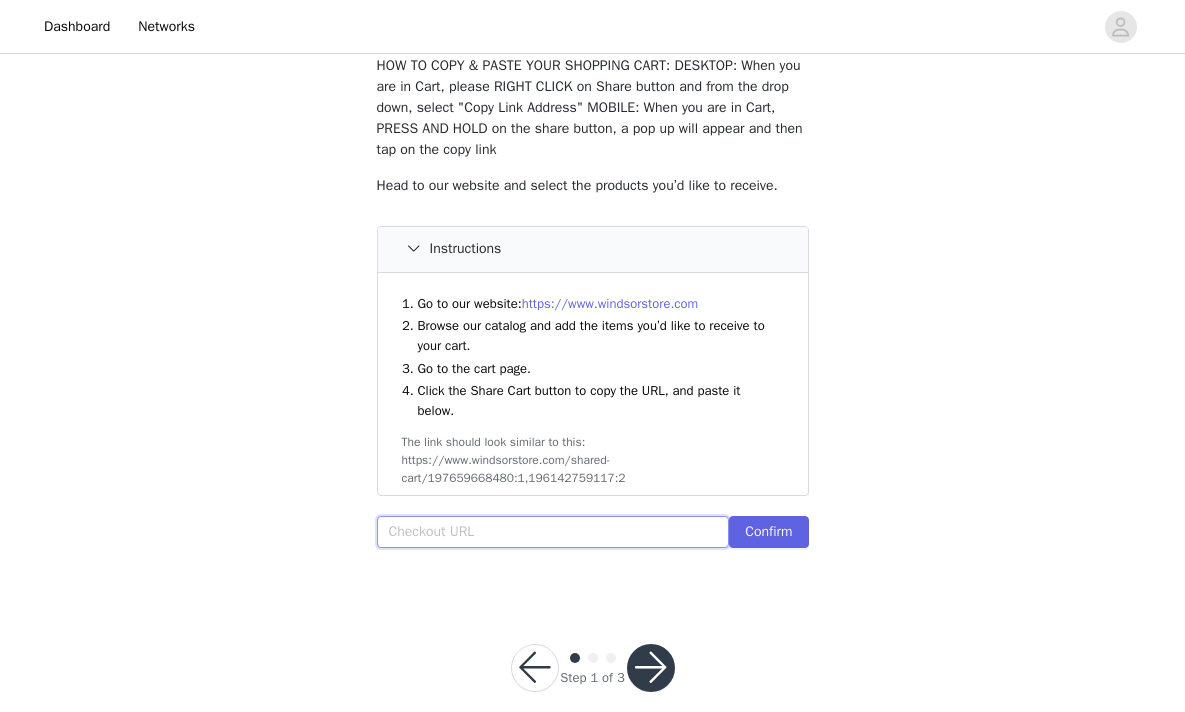 click at bounding box center [553, 532] 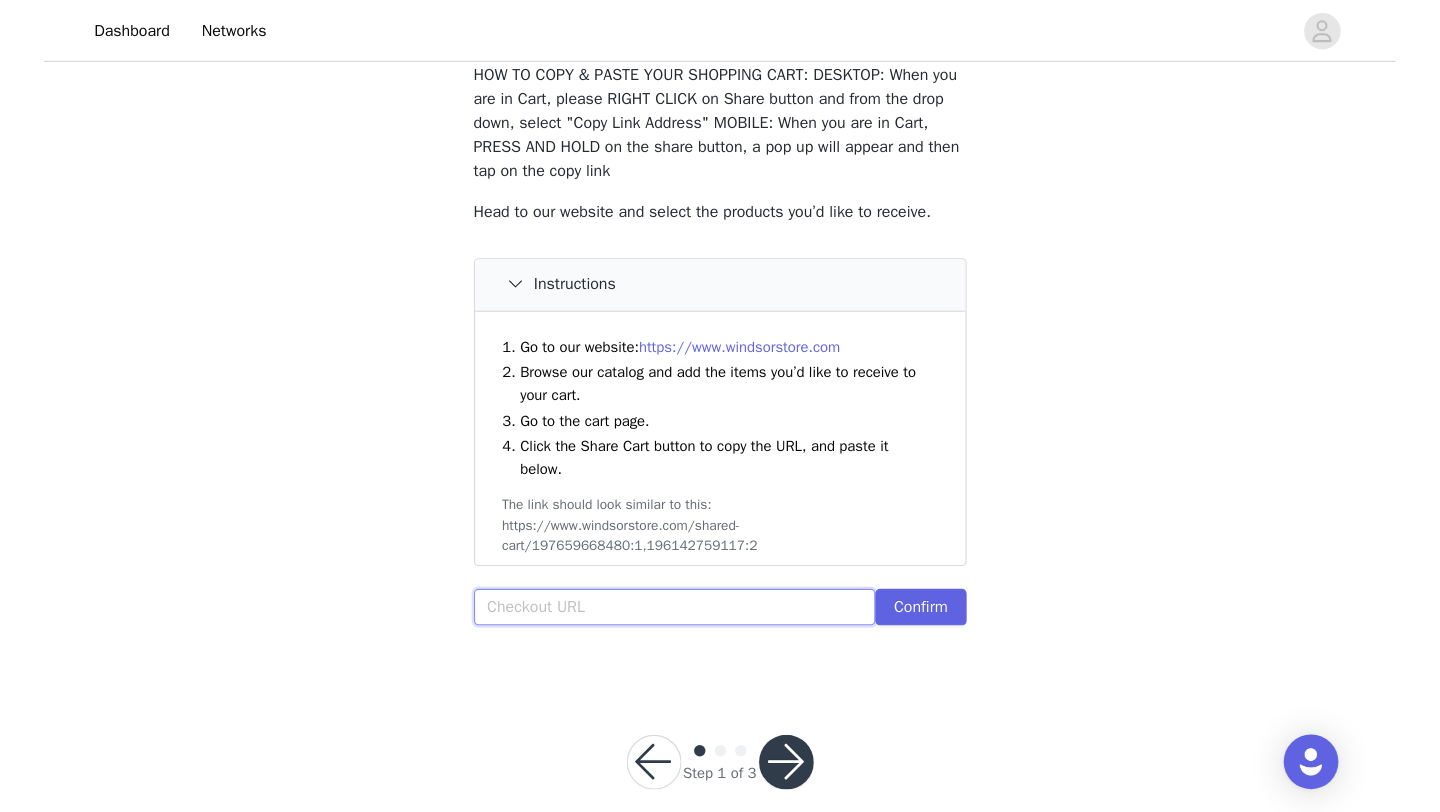 scroll, scrollTop: 59, scrollLeft: 0, axis: vertical 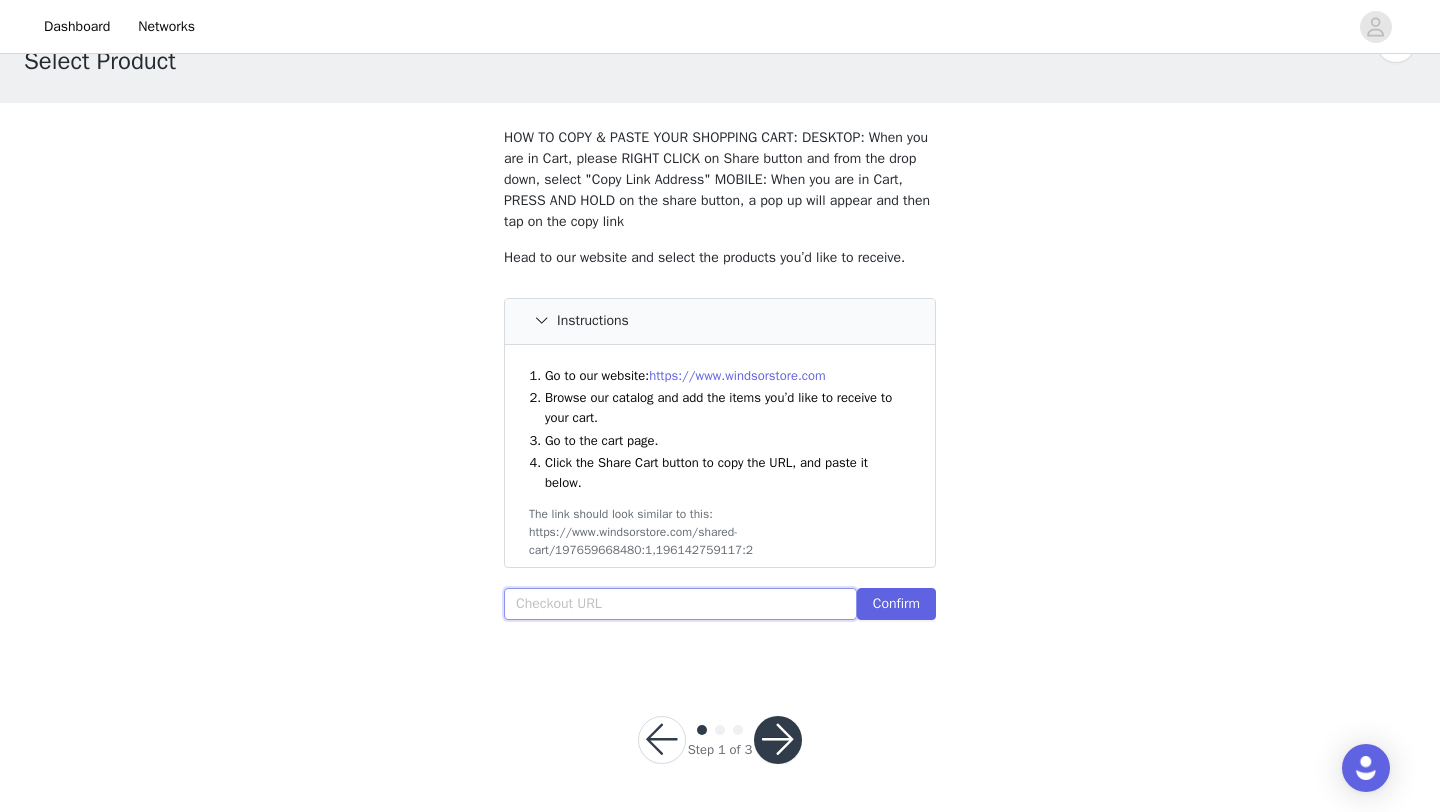 paste on "https://www.windsorstore.com/cart/43222996615219:1,41122751709235:1,42660230692915:1,43265940684851:1,42853194989619:1,43338979115059:0,43449871335475:0,42675697877043:0,42768462872627:0" 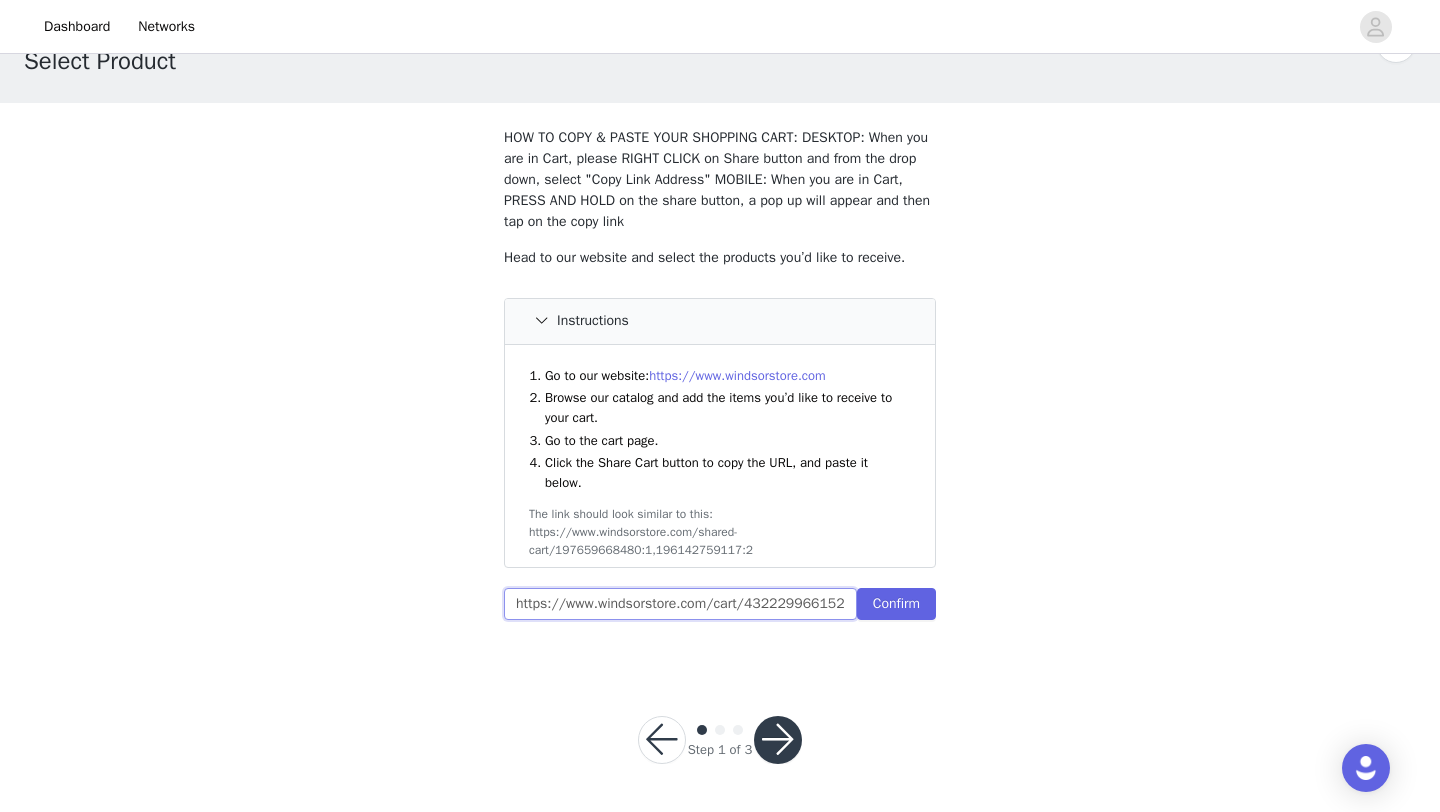scroll, scrollTop: 0, scrollLeft: 1142, axis: horizontal 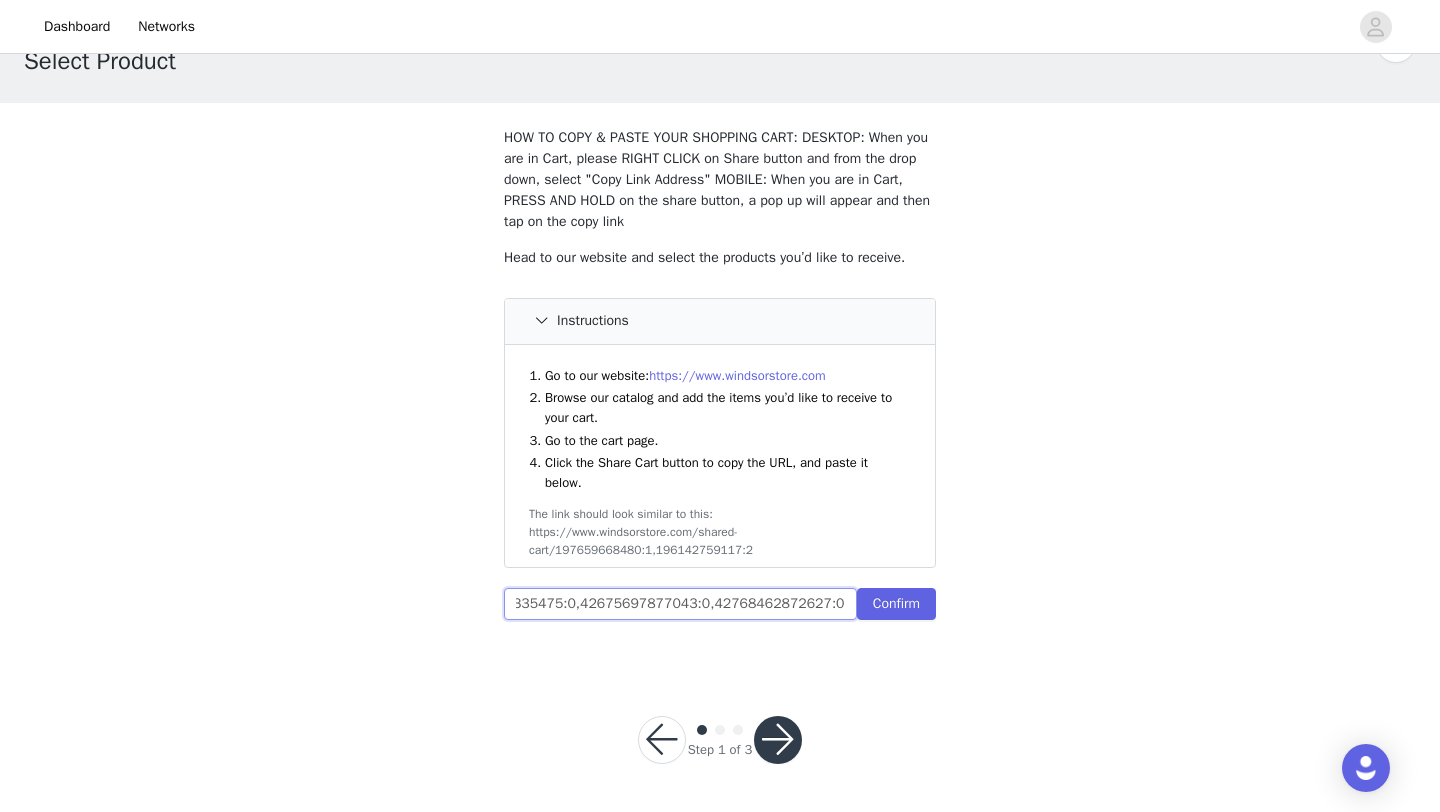 click on "https://www.windsorstore.com/cart/43222996615219:1,41122751709235:1,42660230692915:1,43265940684851:1,42853194989619:1,43338979115059:0,43449871335475:0,42675697877043:0,42768462872627:0" at bounding box center [680, 604] 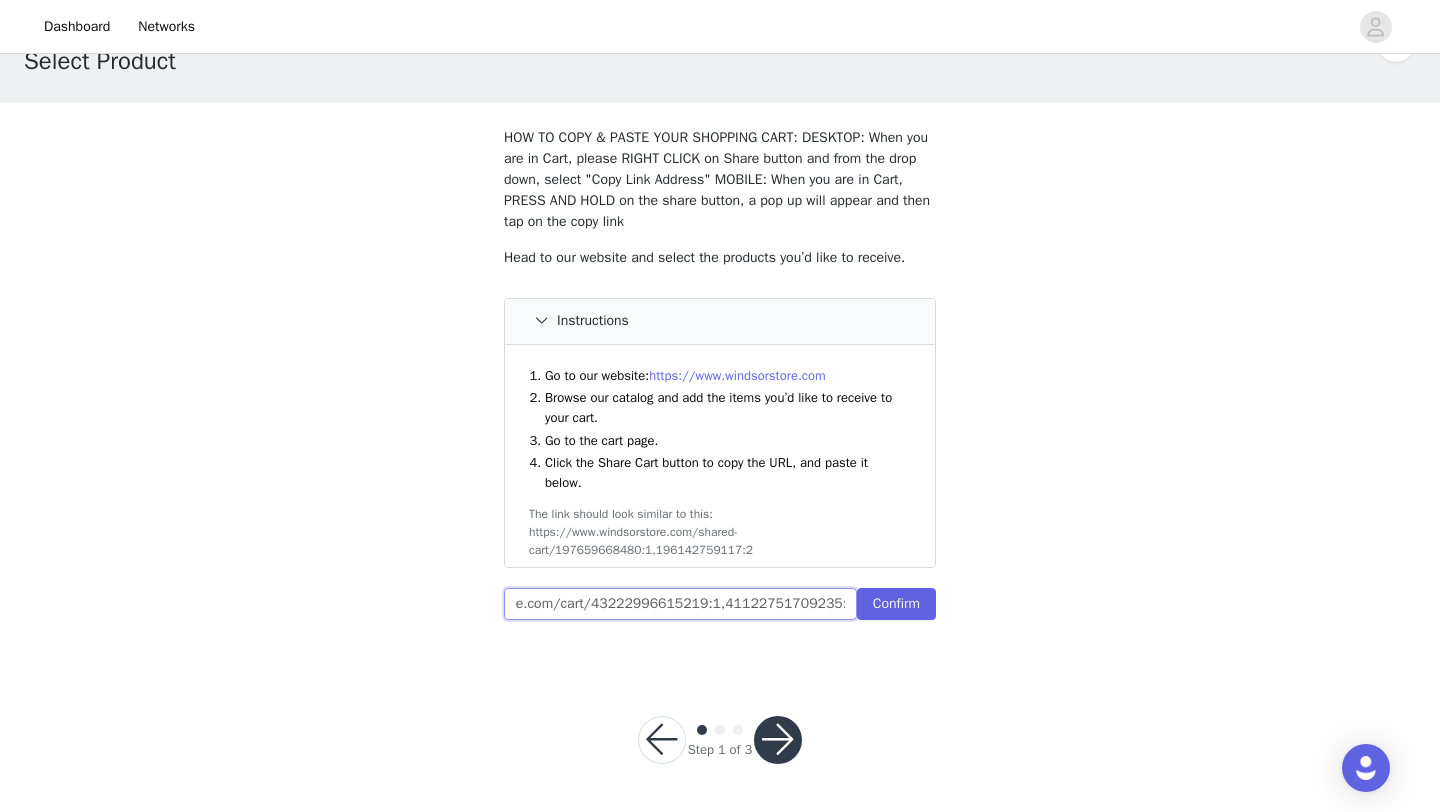 scroll, scrollTop: 0, scrollLeft: 0, axis: both 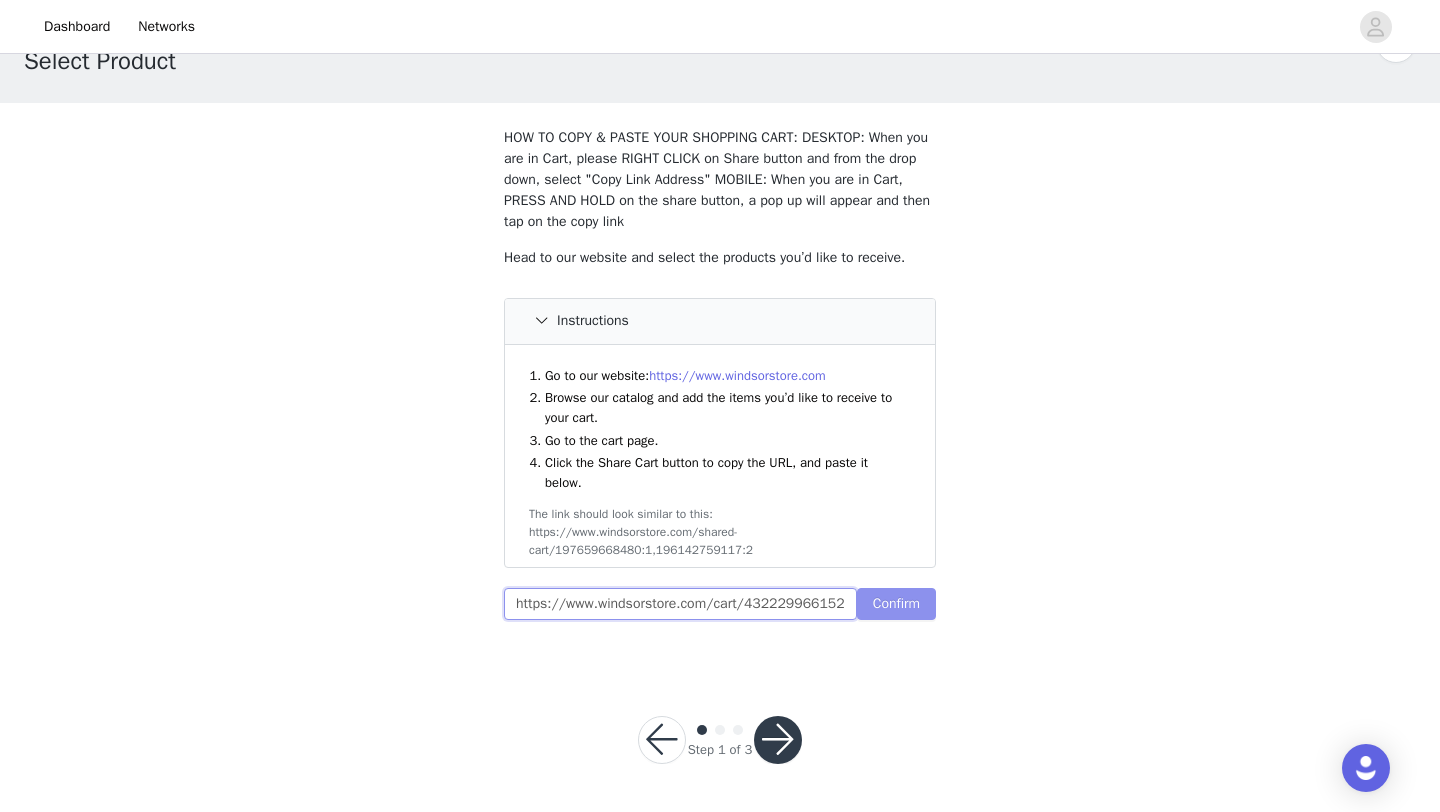 type on "https://www.windsorstore.com/cart/43222996615219:1,41122751709235:1,42660230692915:1,43265940684851:1,42853194989619:1,43338979115059:0,43449871335475:0,42675697877043:0,42768462872627:0" 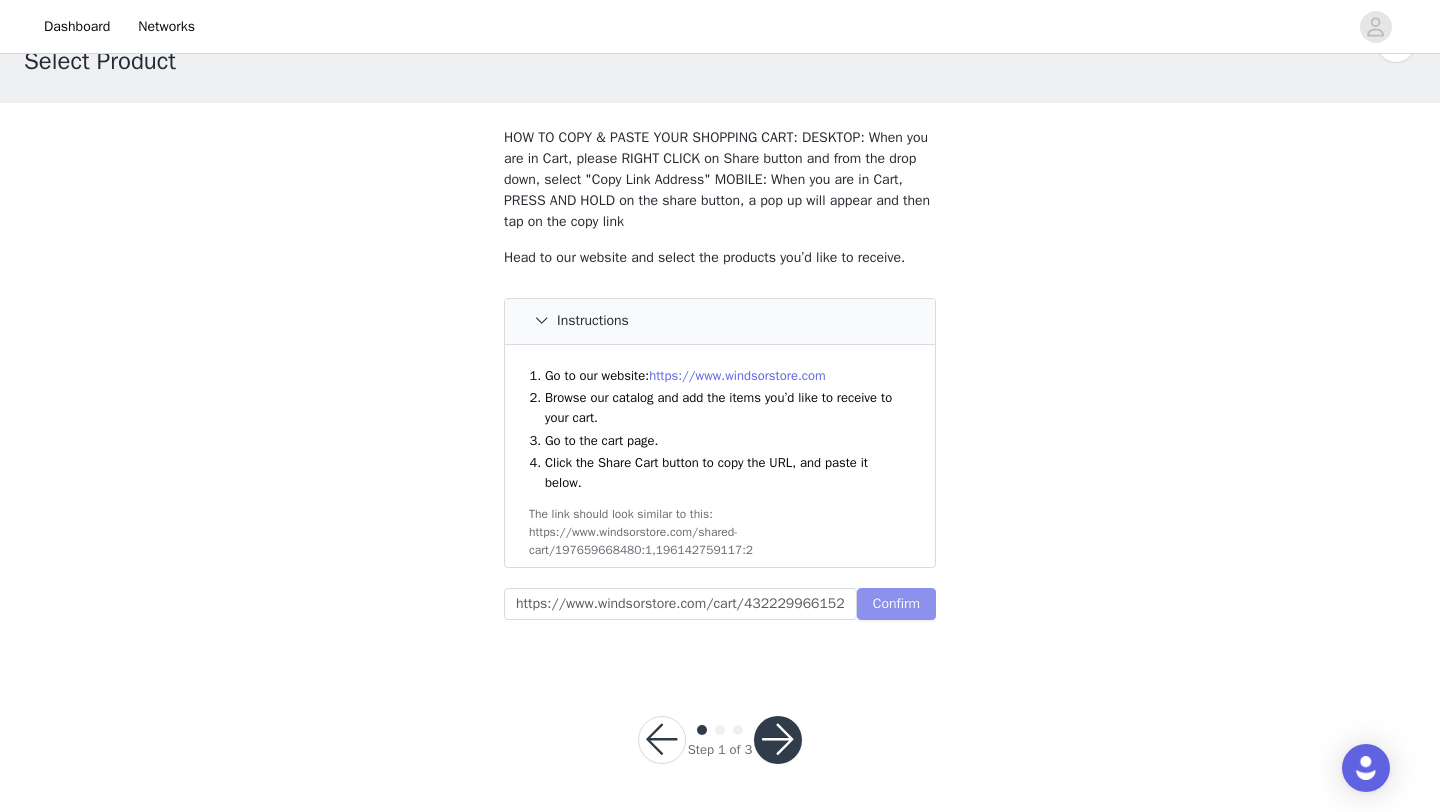 click on "Confirm" at bounding box center (896, 604) 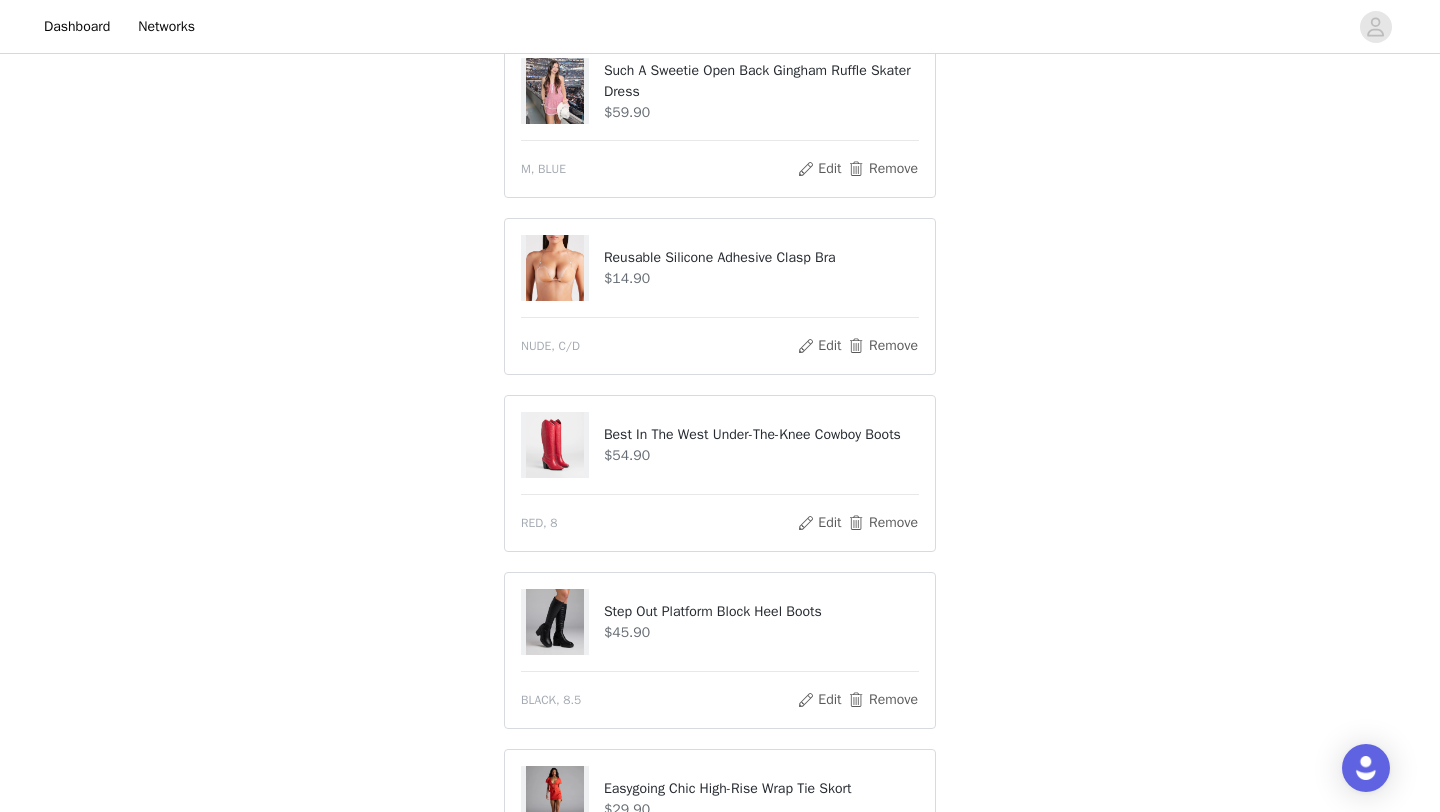 scroll, scrollTop: 928, scrollLeft: 0, axis: vertical 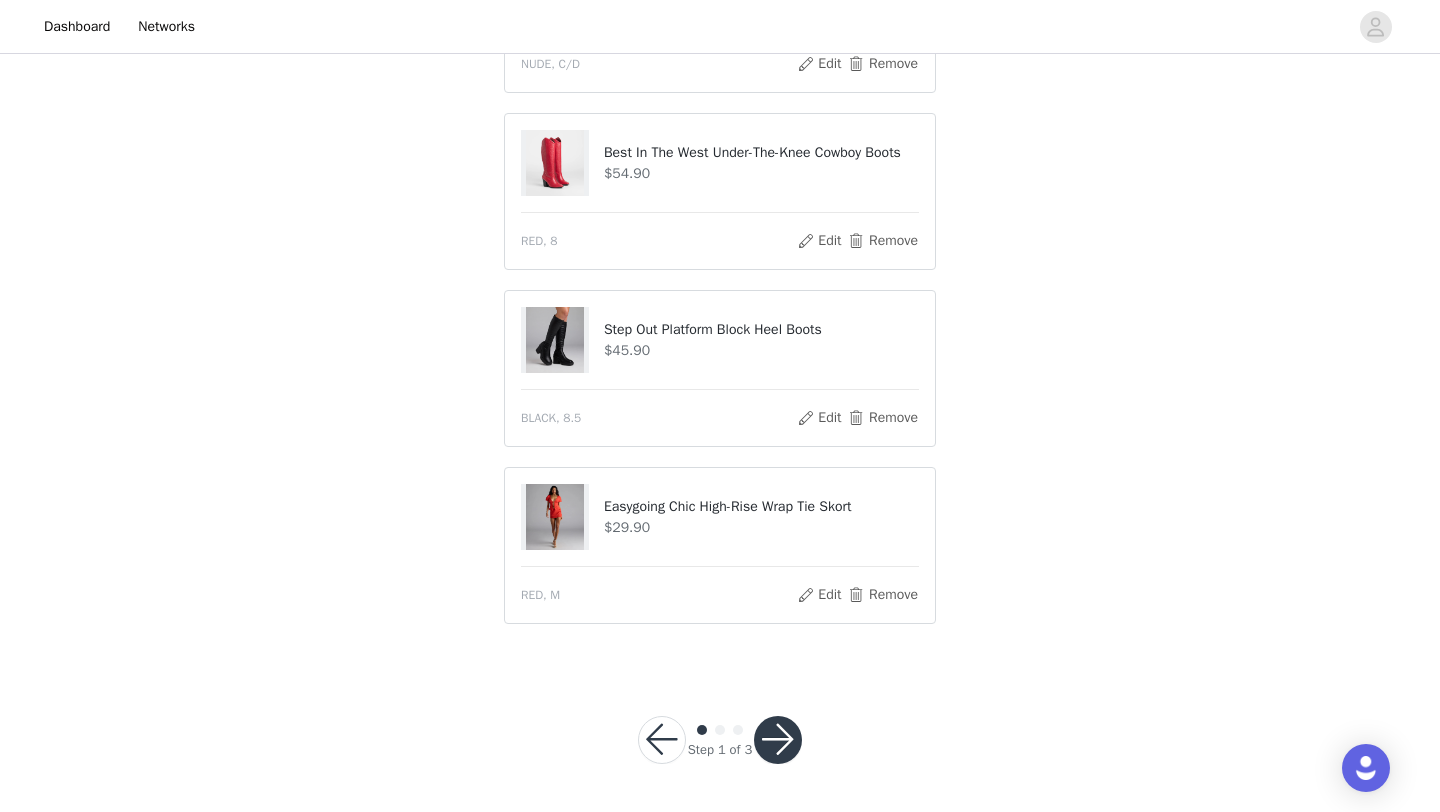 click at bounding box center (778, 740) 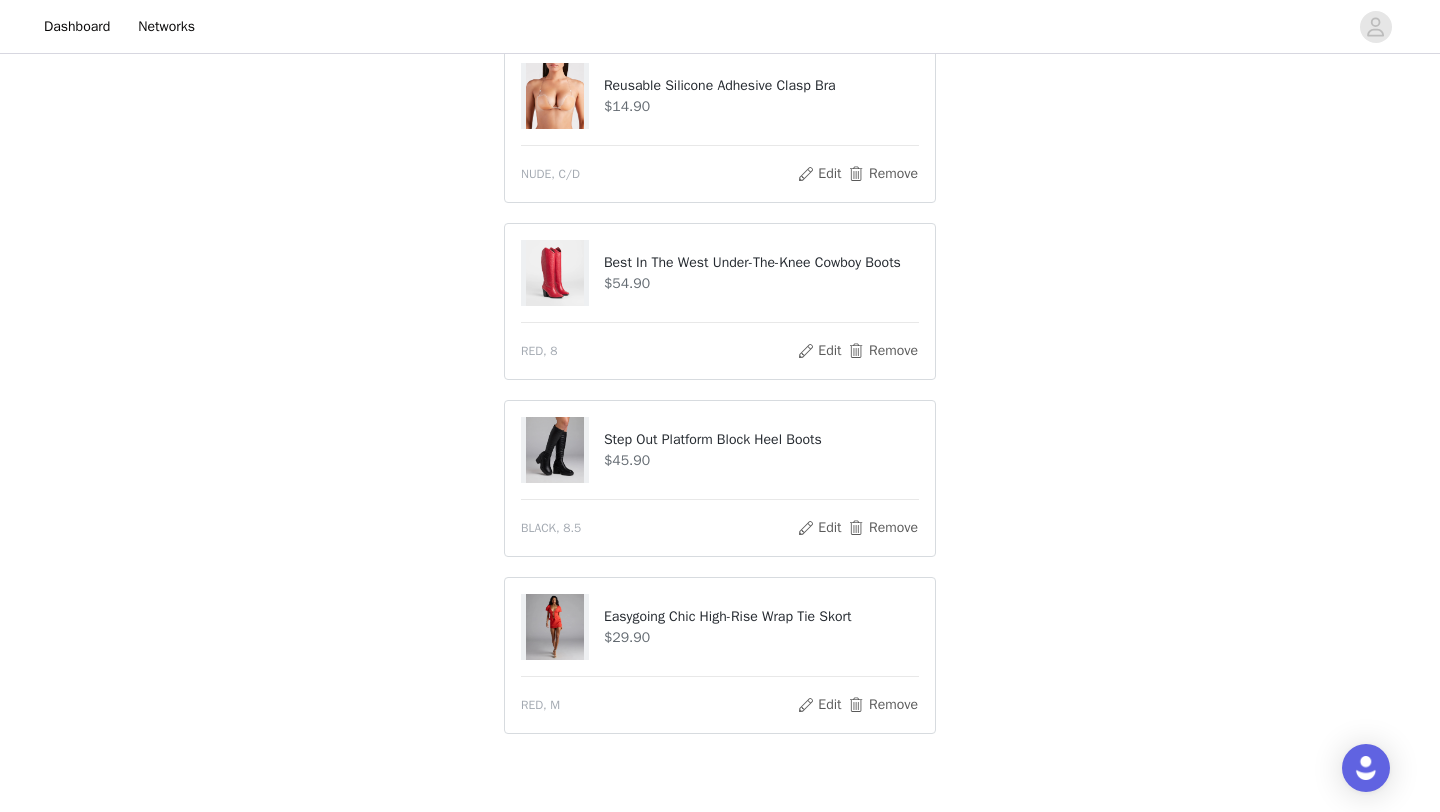 scroll, scrollTop: 891, scrollLeft: 0, axis: vertical 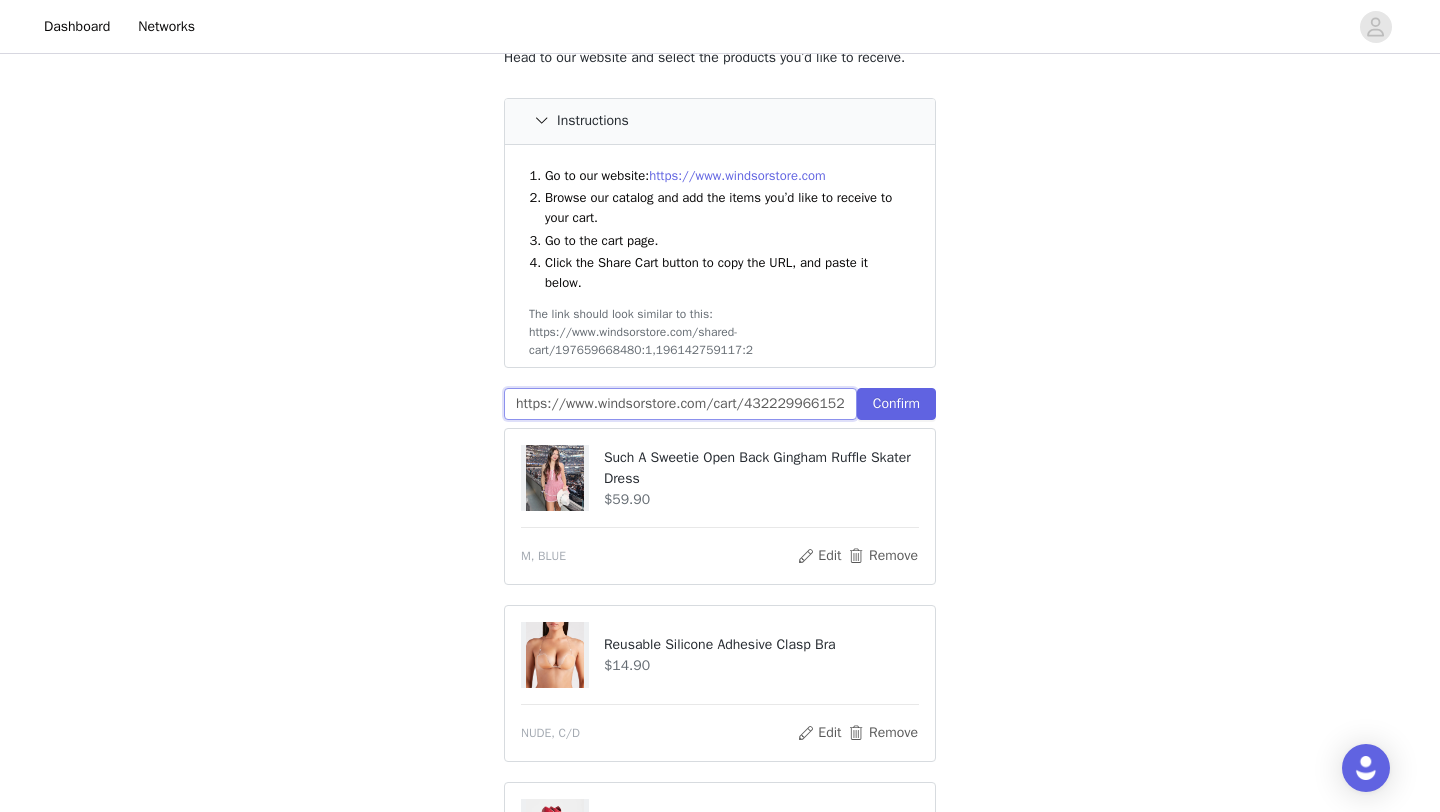 click on "https://www.windsorstore.com/cart/43222996615219:1,41122751709235:1,42660230692915:1,43265940684851:1,42853194989619:1,43338979115059:0,43449871335475:0,42675697877043:0,42768462872627:0" at bounding box center (680, 404) 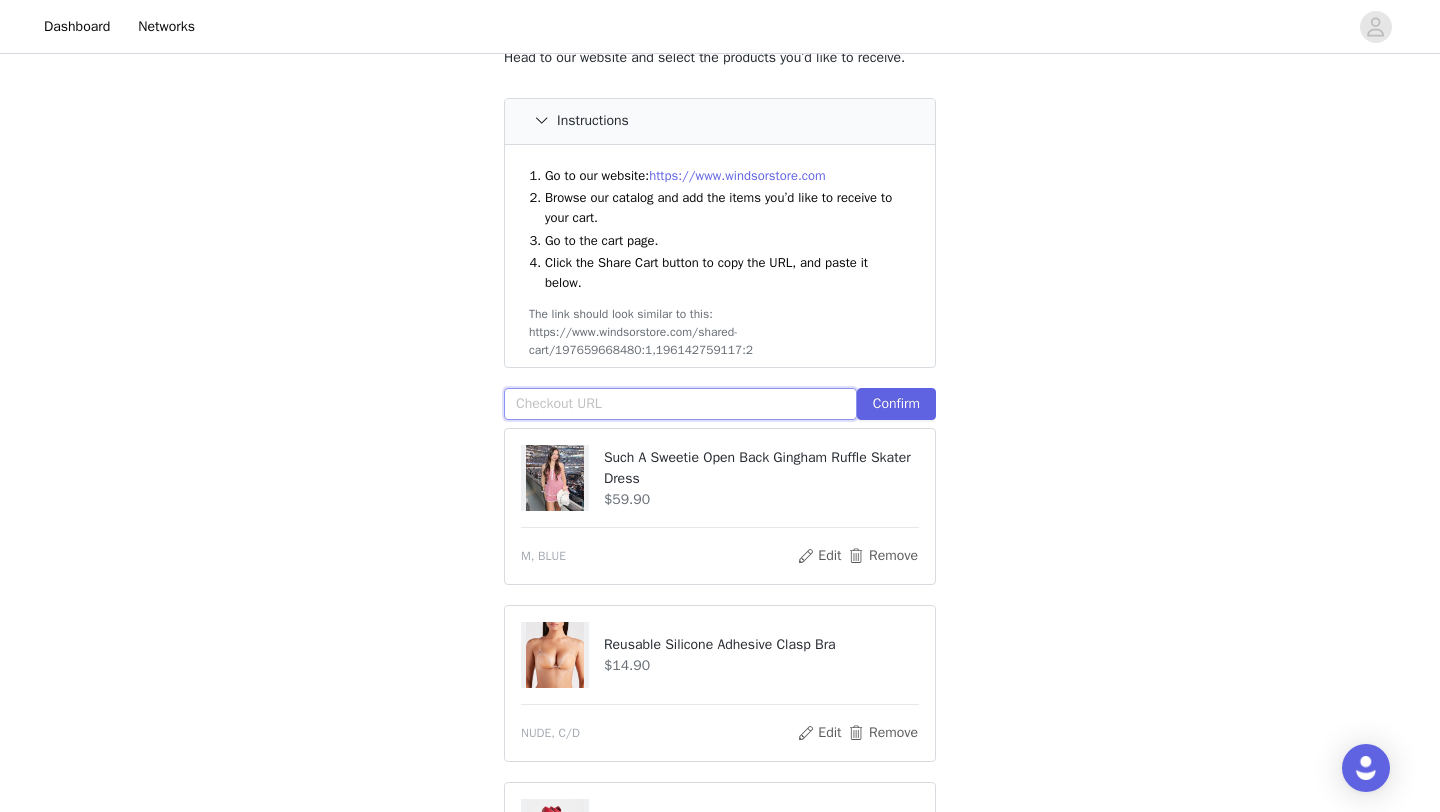 paste on "https://www.windsorstore.com/cart/42960869982259:1,43222996615219:1,41122751709235:1,42660230692915:1,43265940684851:1,43338979115059:0,43449871335475:0,42675697877043:0,42768462872627:0" 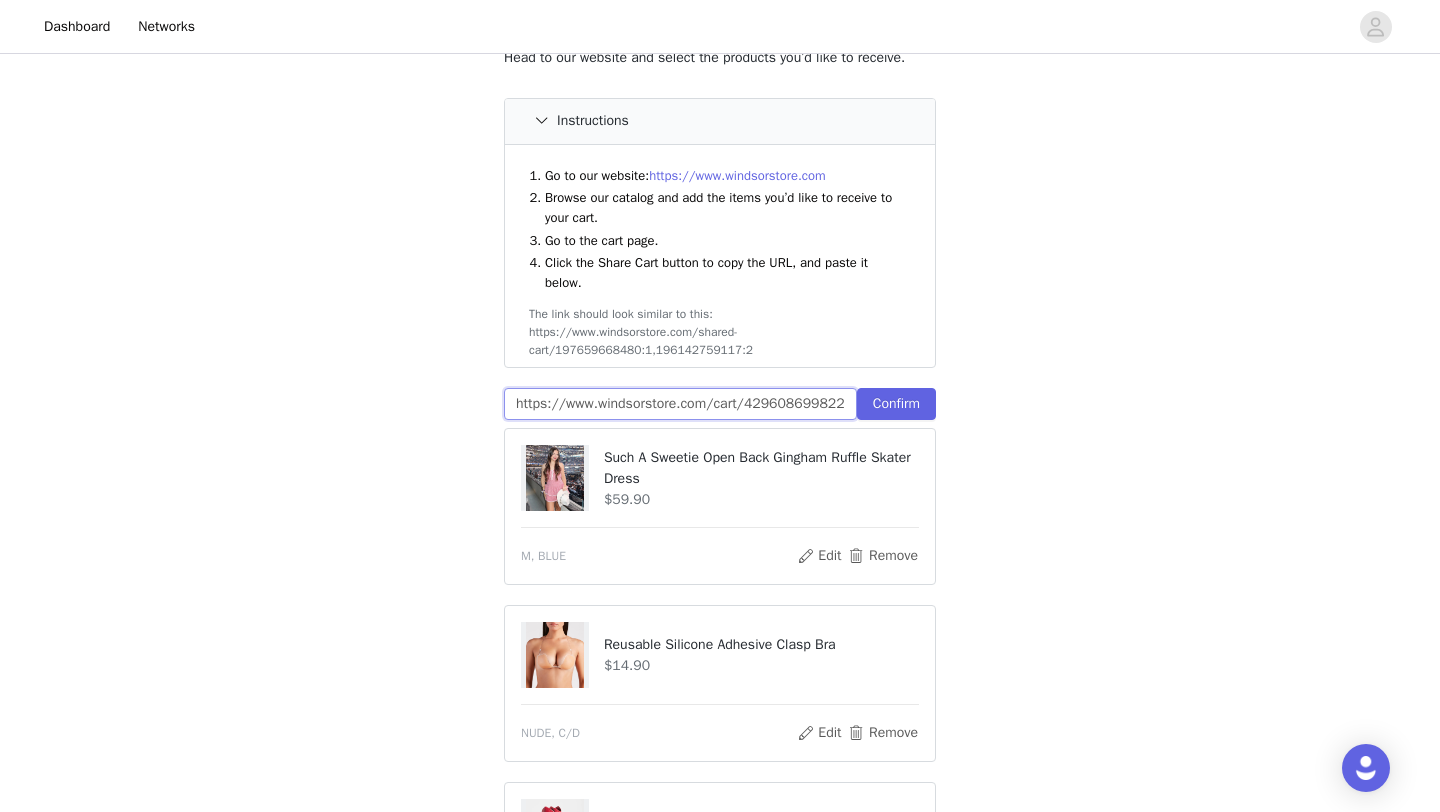 scroll, scrollTop: 0, scrollLeft: 1142, axis: horizontal 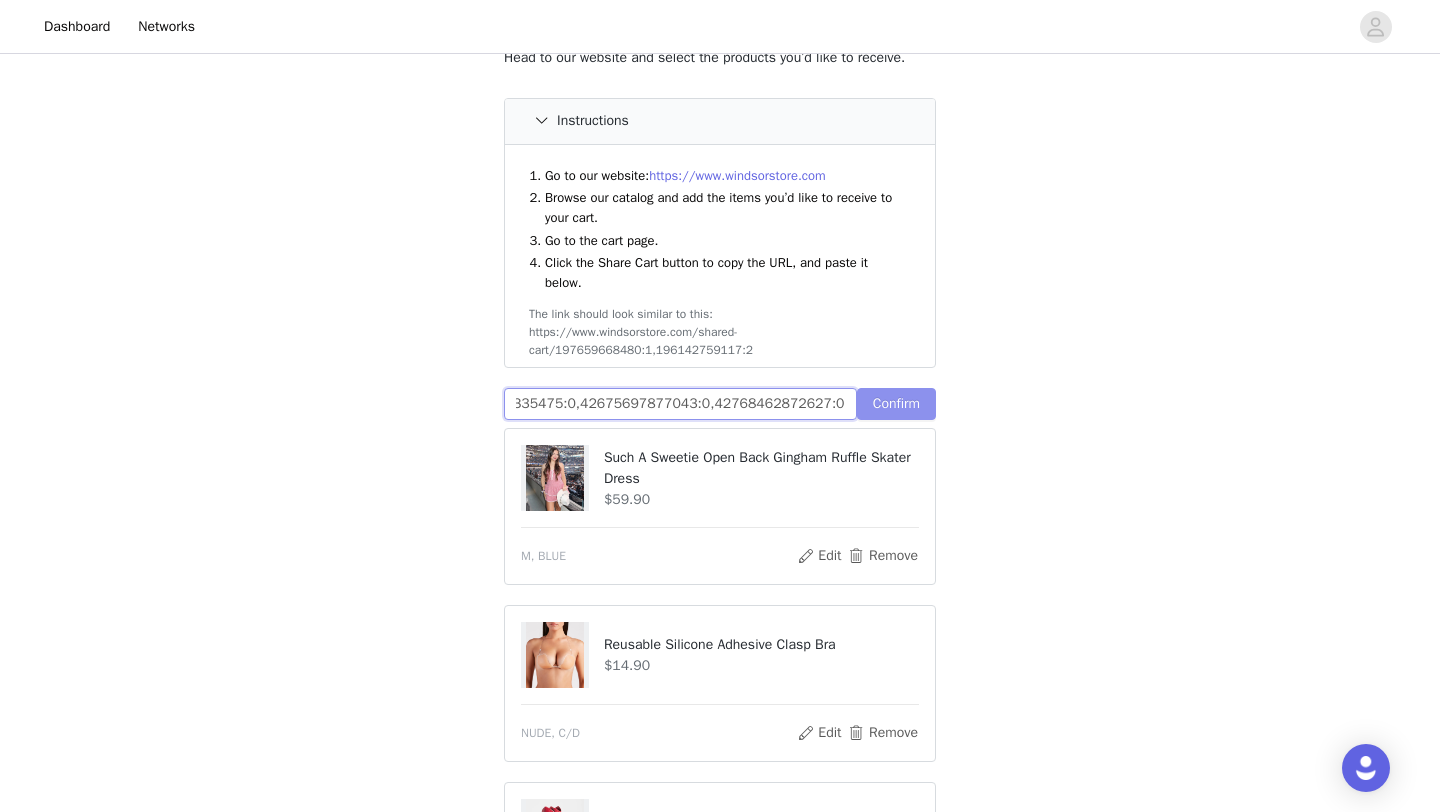 type on "https://www.windsorstore.com/cart/42960869982259:1,43222996615219:1,41122751709235:1,42660230692915:1,43265940684851:1,43338979115059:0,43449871335475:0,42675697877043:0,42768462872627:0" 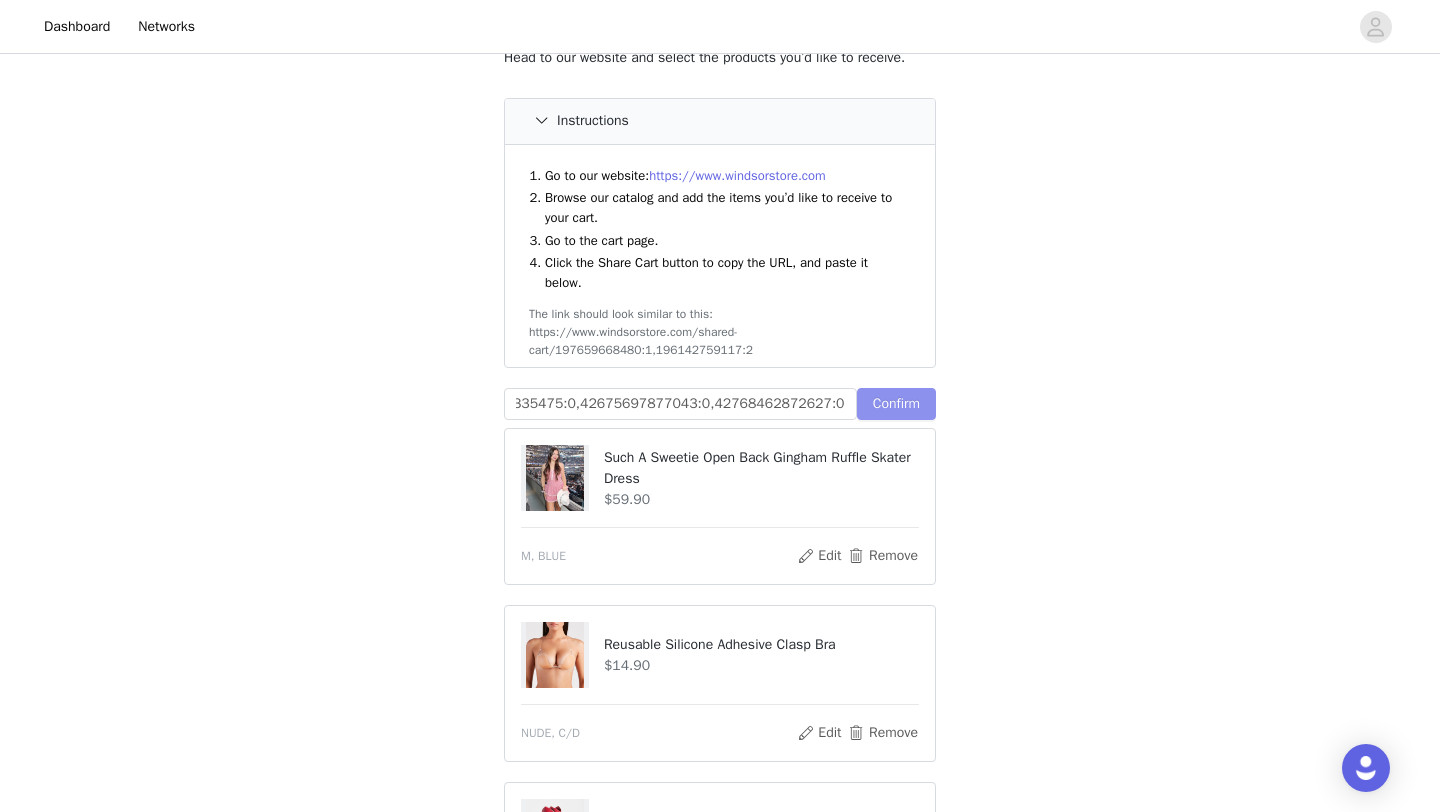 click on "Confirm" at bounding box center [896, 404] 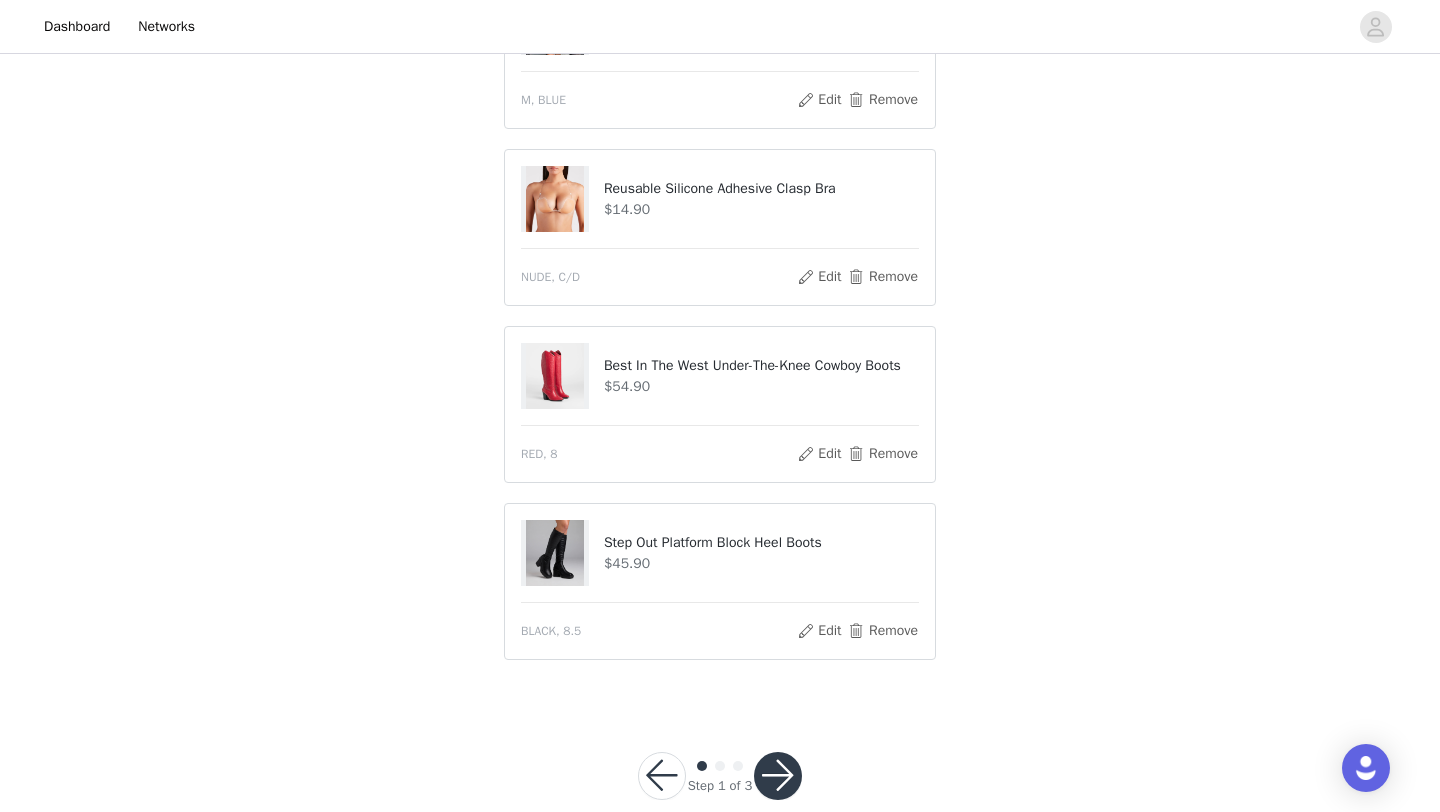 scroll, scrollTop: 1002, scrollLeft: 0, axis: vertical 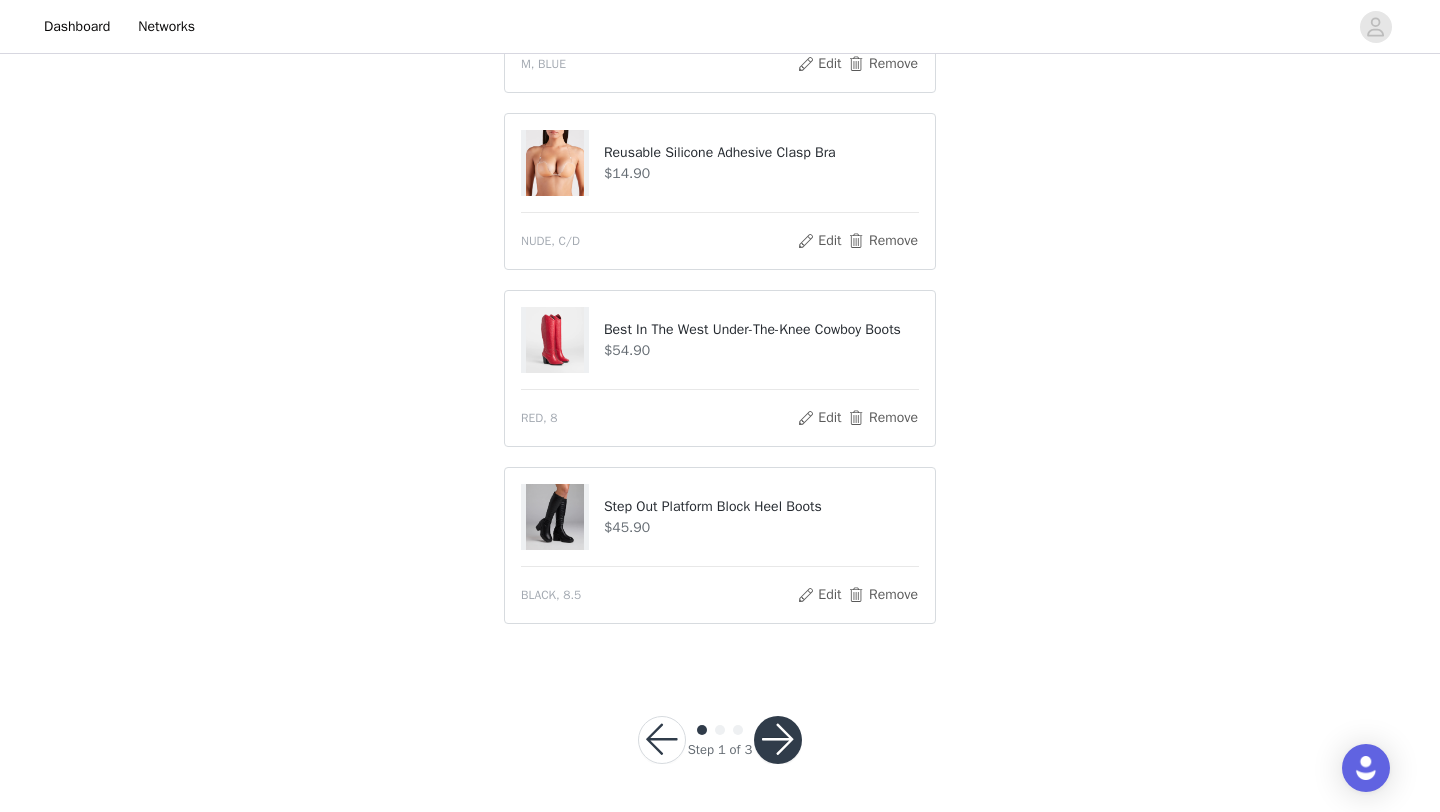 click at bounding box center (778, 740) 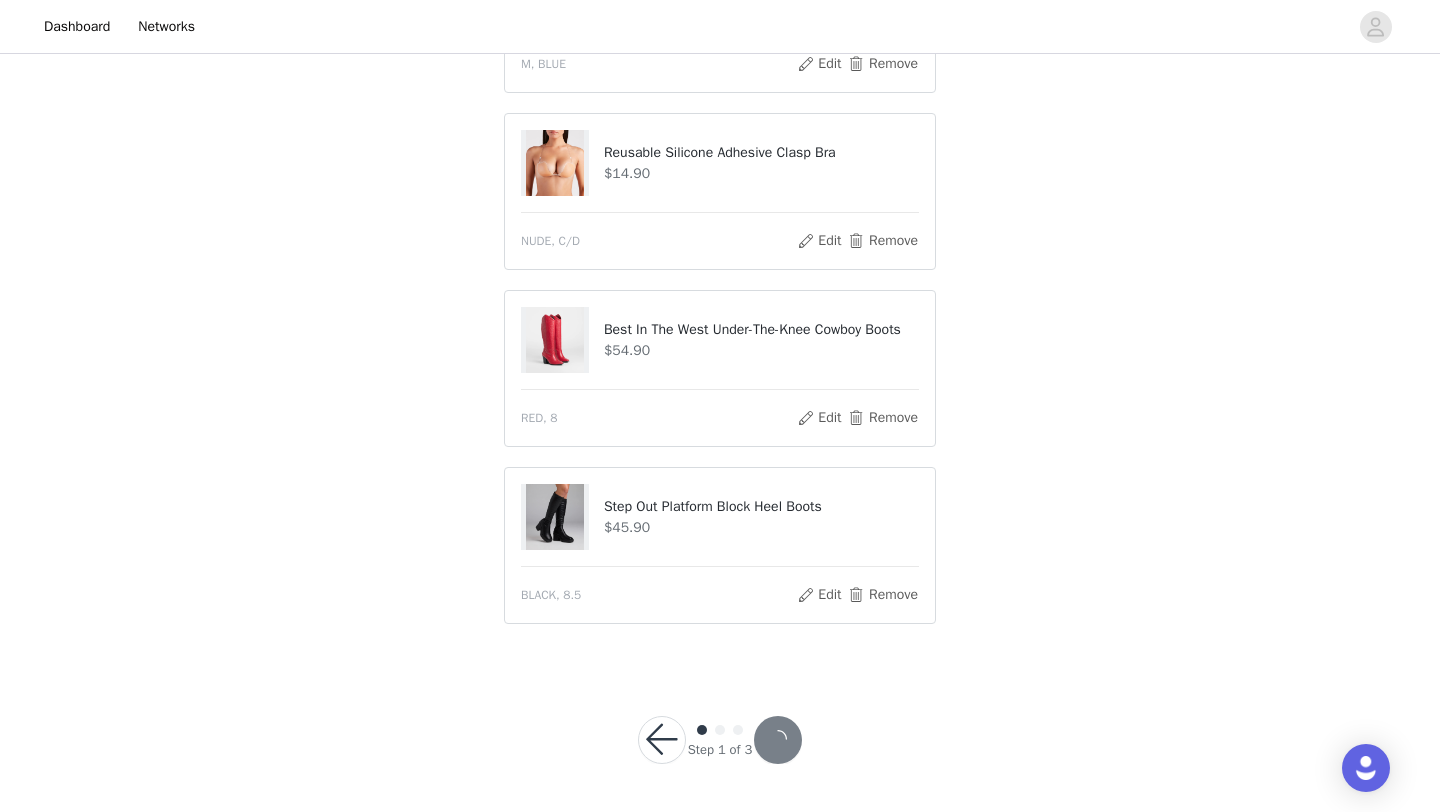 click at bounding box center [778, 740] 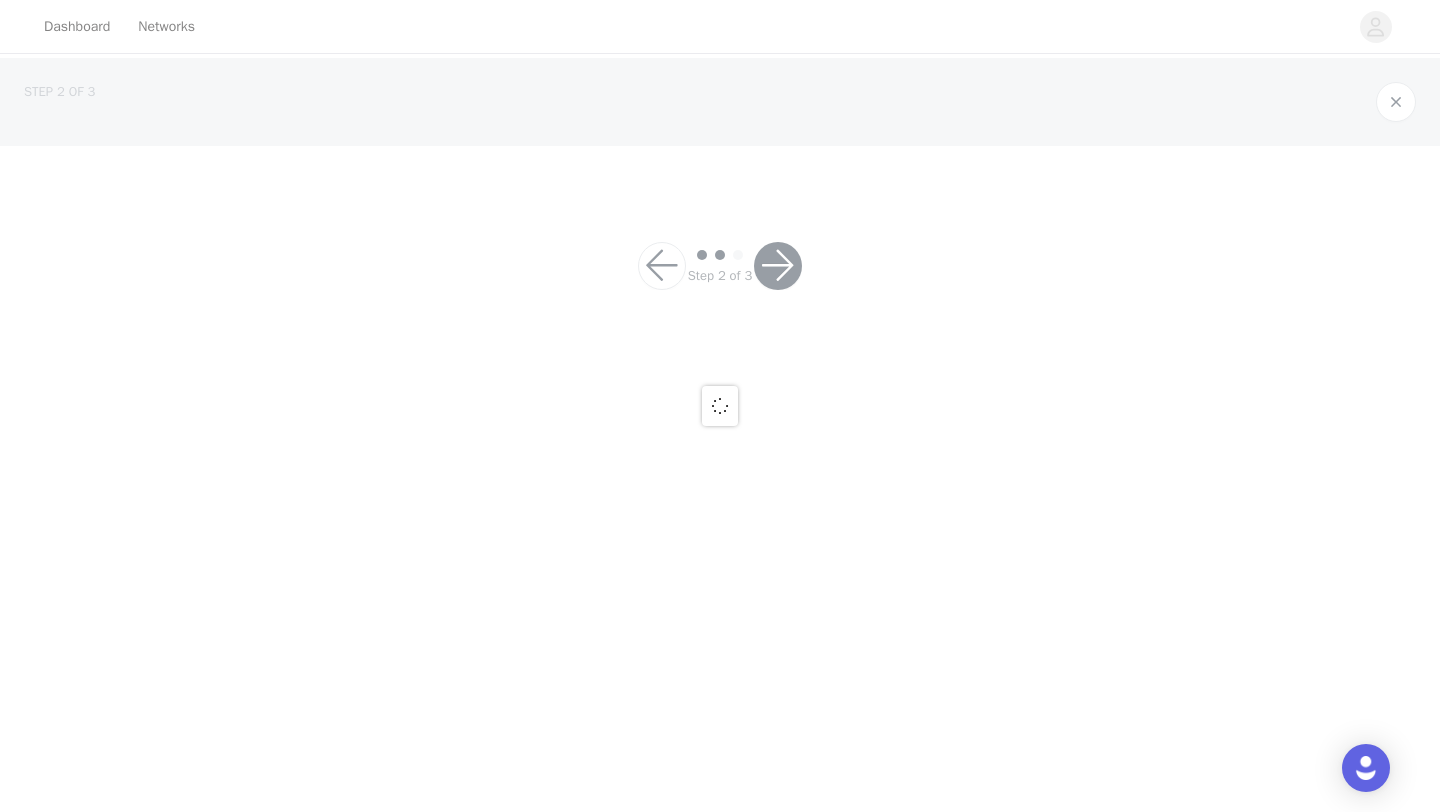 scroll, scrollTop: 0, scrollLeft: 0, axis: both 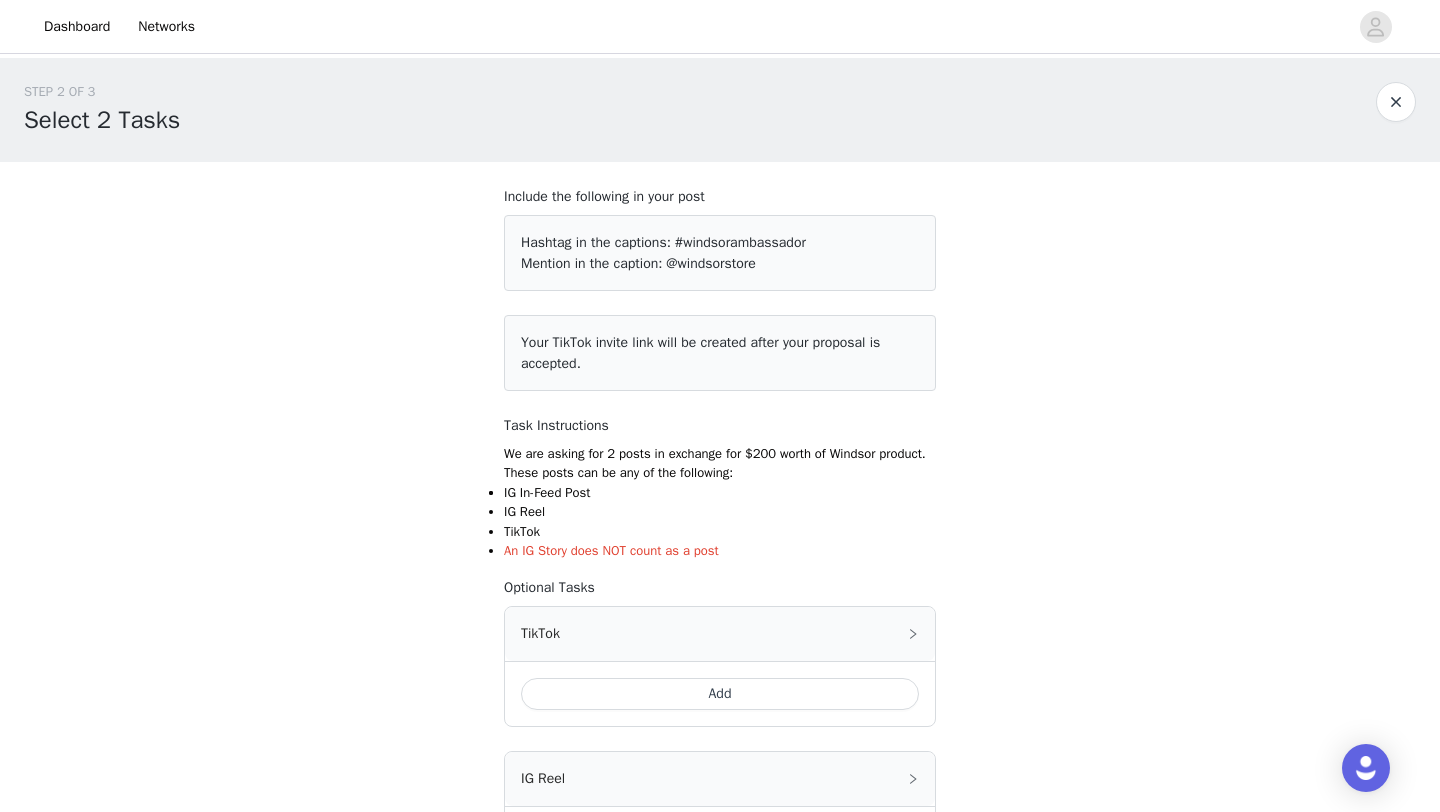 click on "Add" at bounding box center [720, 694] 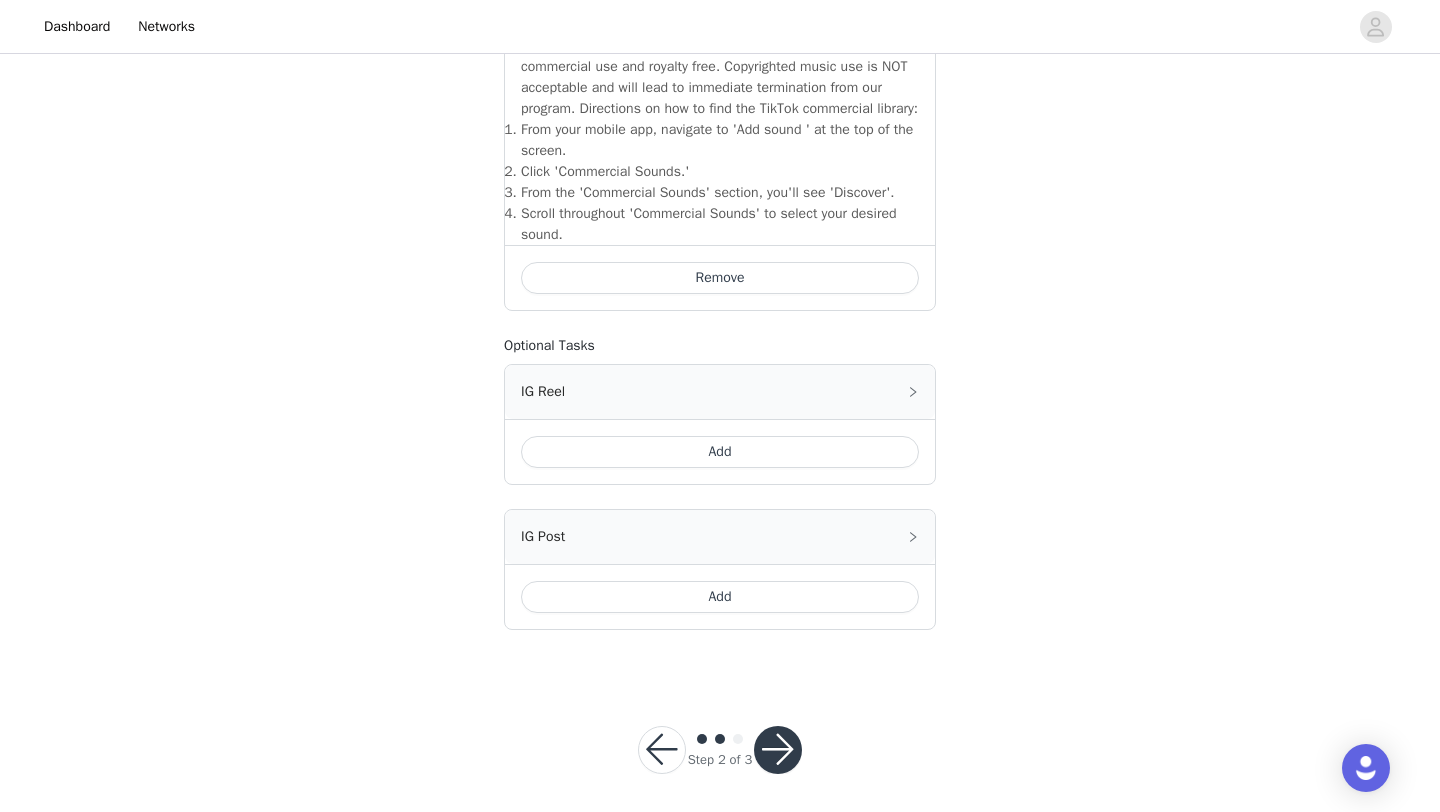 scroll, scrollTop: 703, scrollLeft: 0, axis: vertical 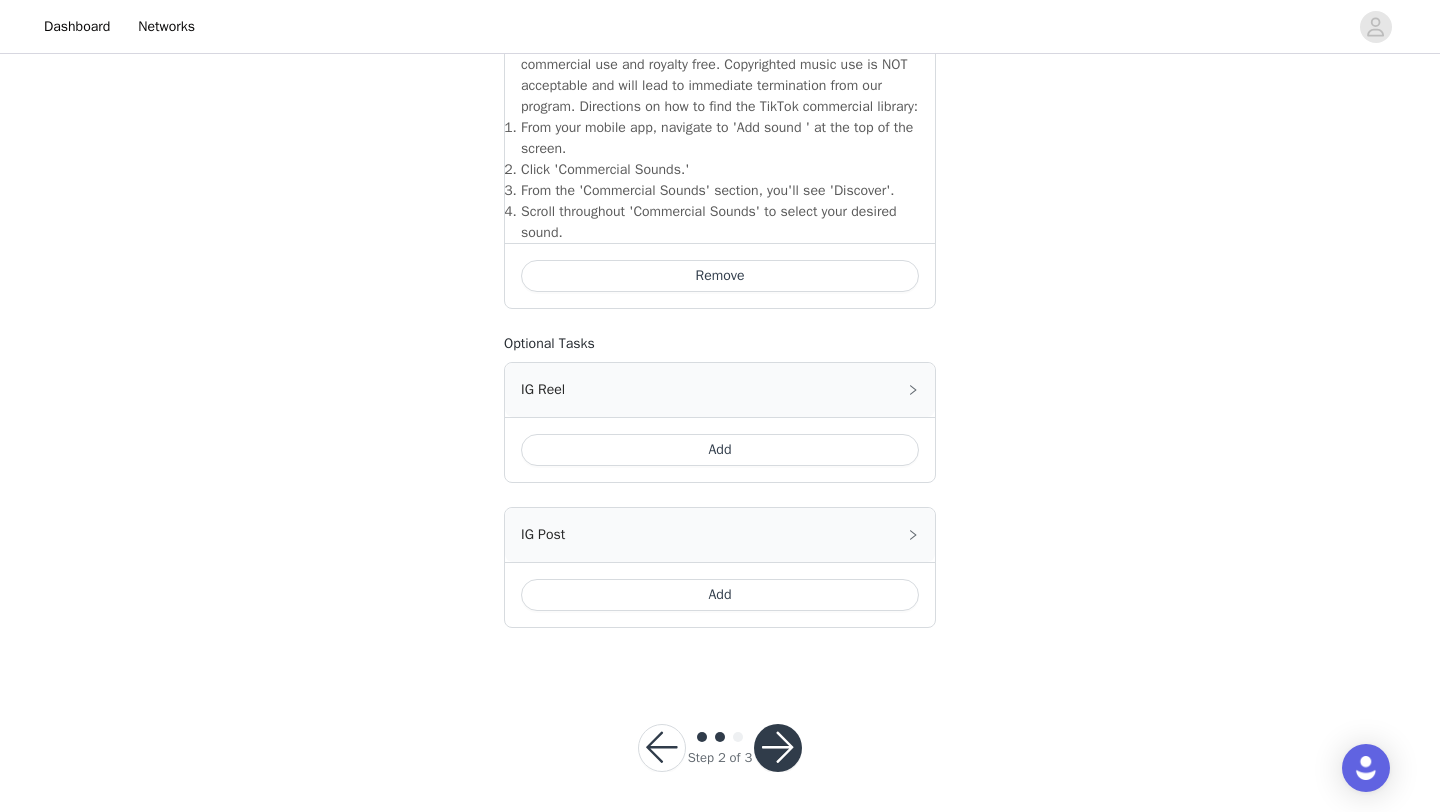 click on "Add" at bounding box center (720, 595) 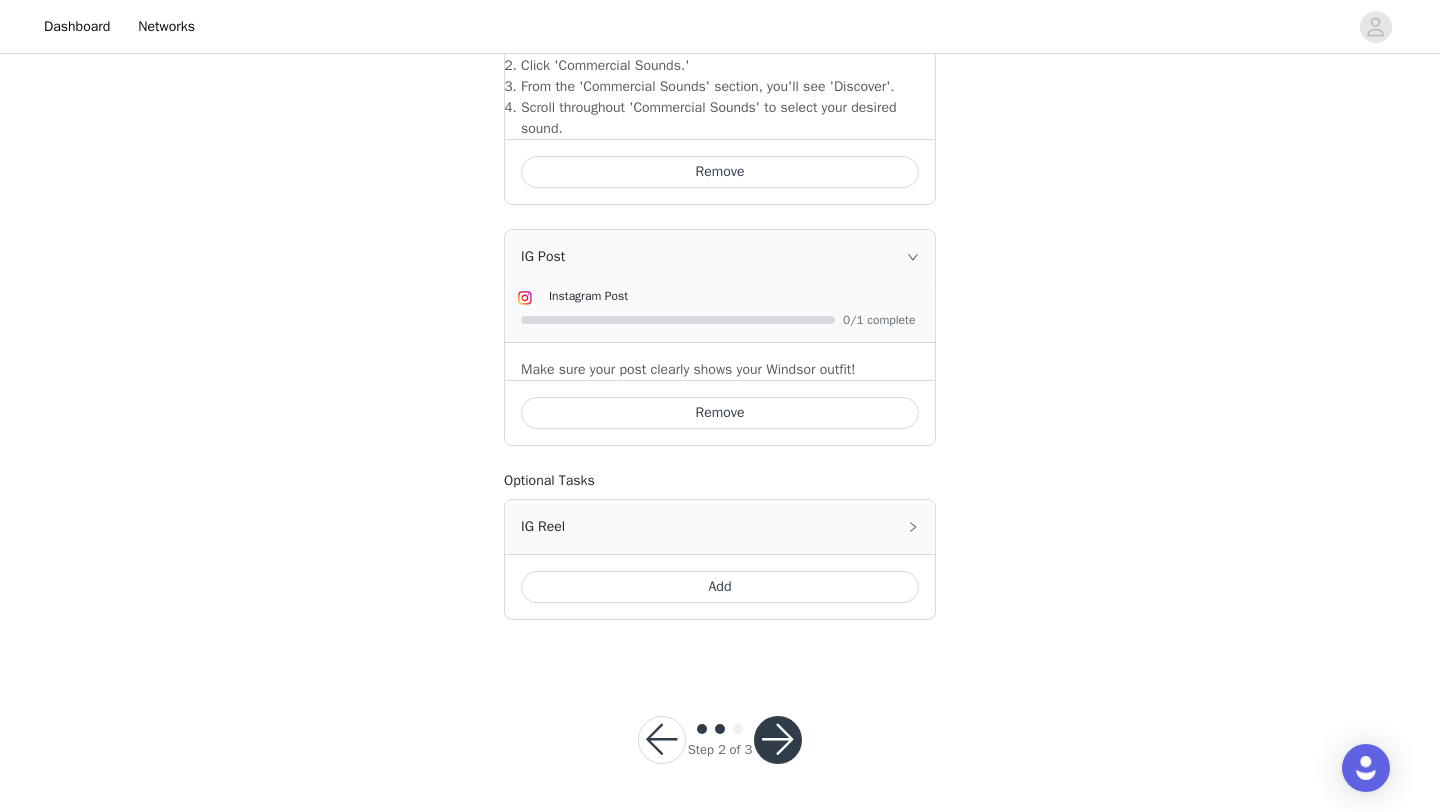 scroll, scrollTop: 827, scrollLeft: 0, axis: vertical 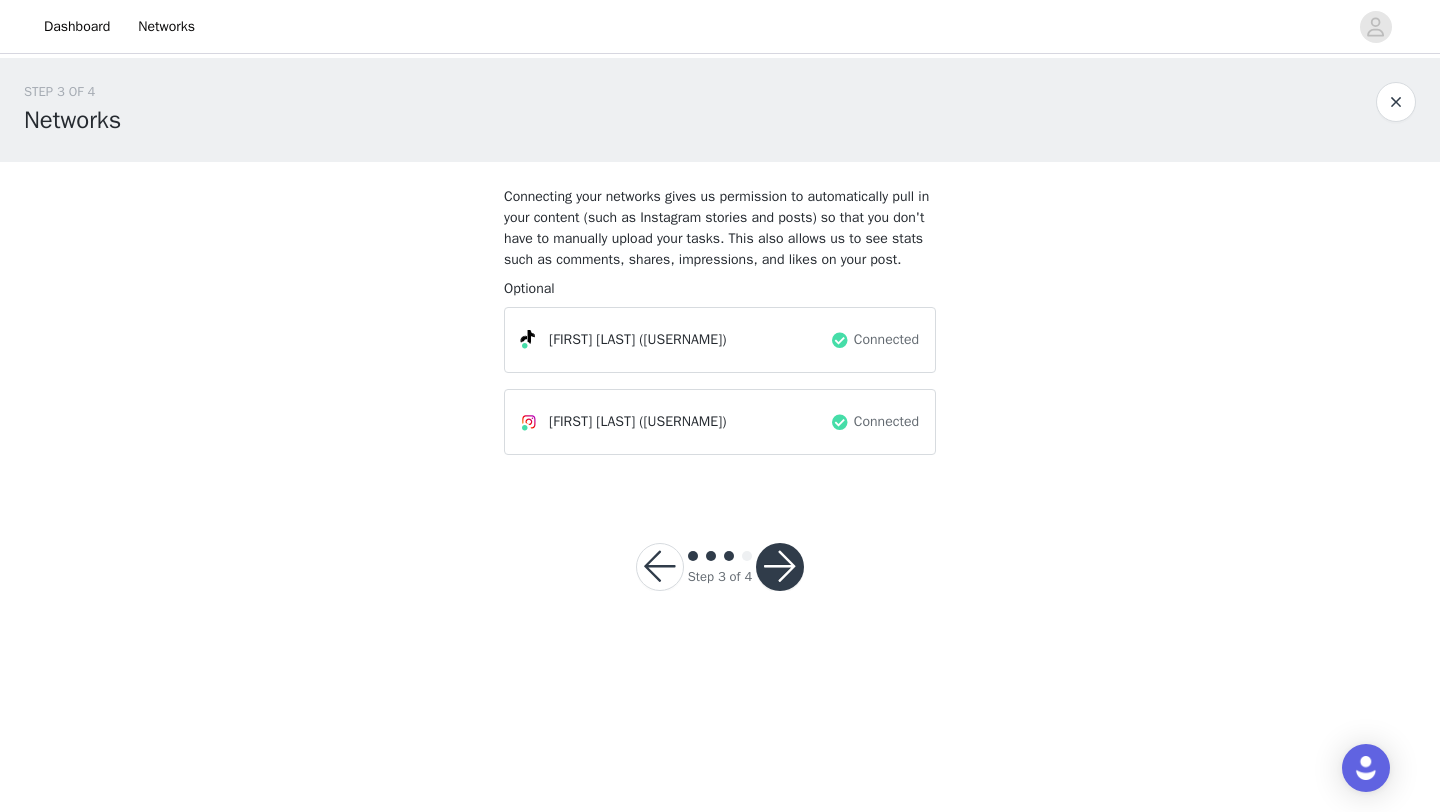 click at bounding box center [780, 567] 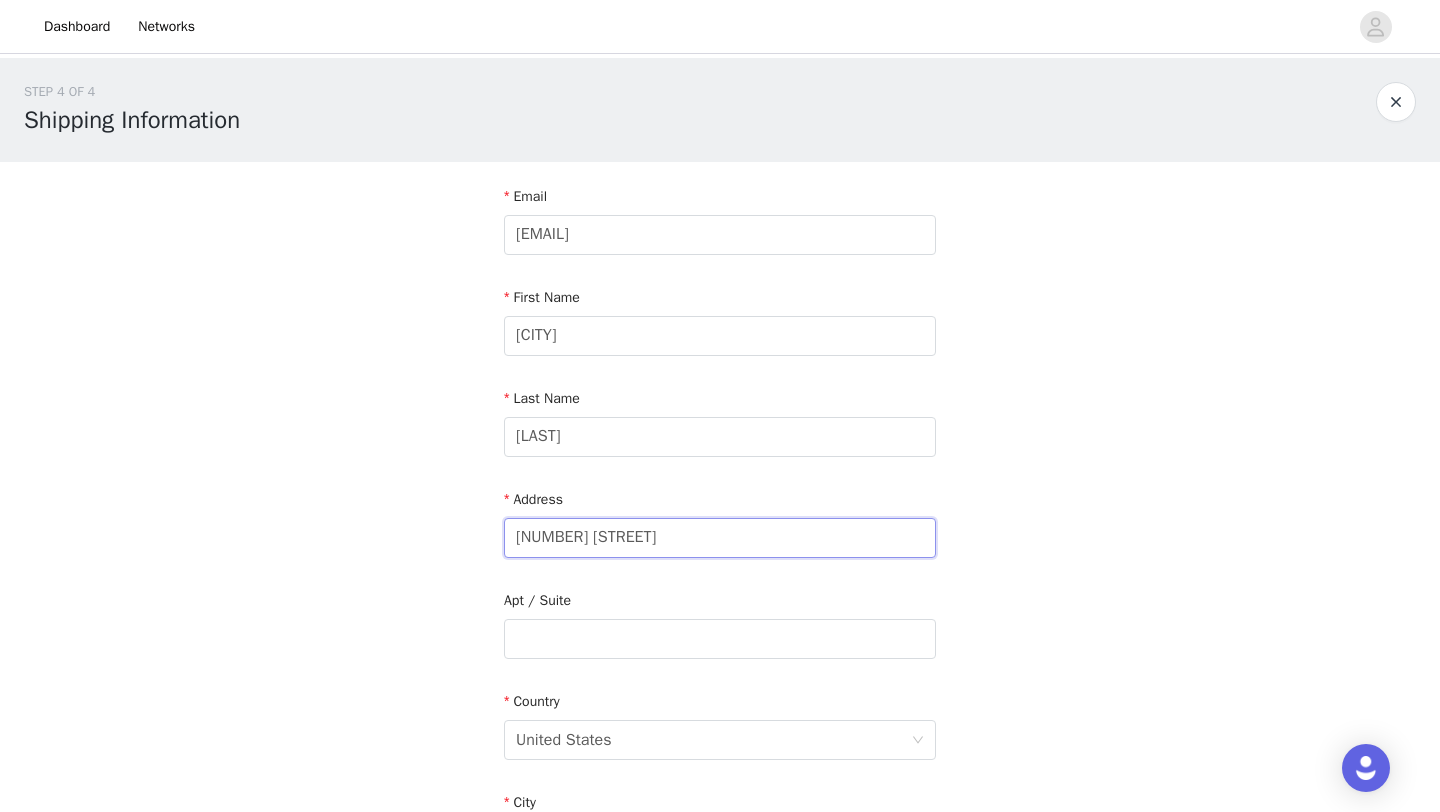drag, startPoint x: 895, startPoint y: 546, endPoint x: 394, endPoint y: 526, distance: 501.39905 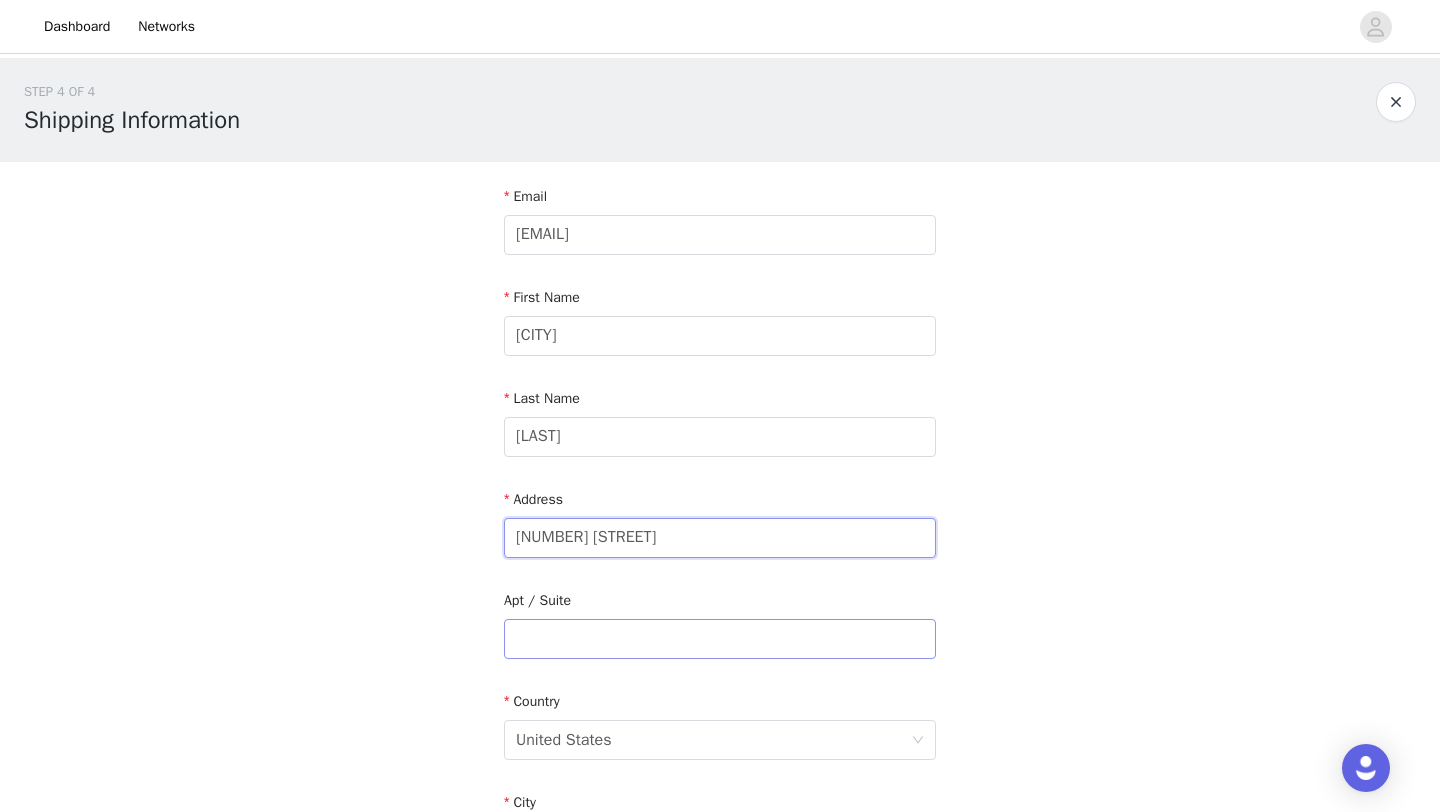 type on "[NUMBER] [STREET]" 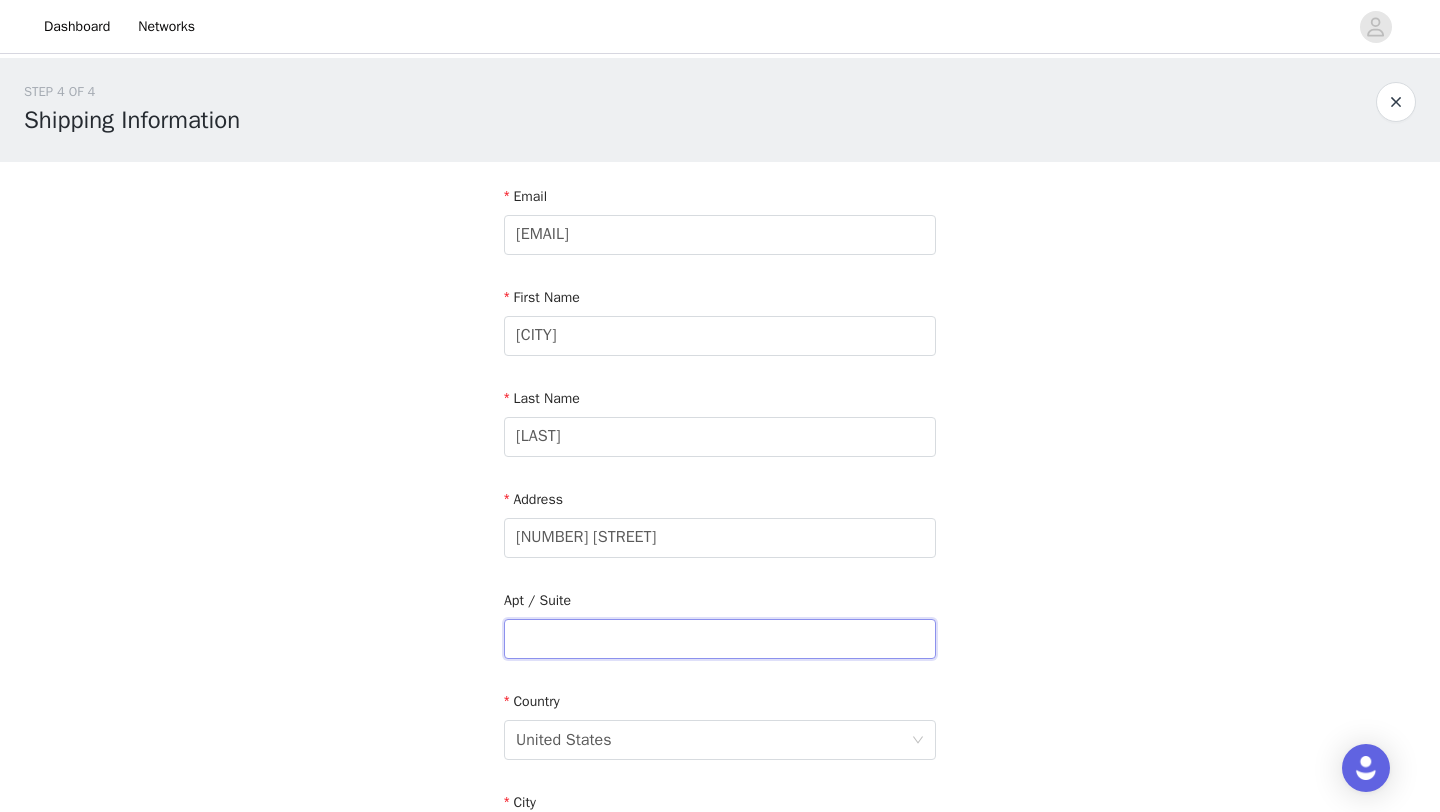 click at bounding box center (720, 639) 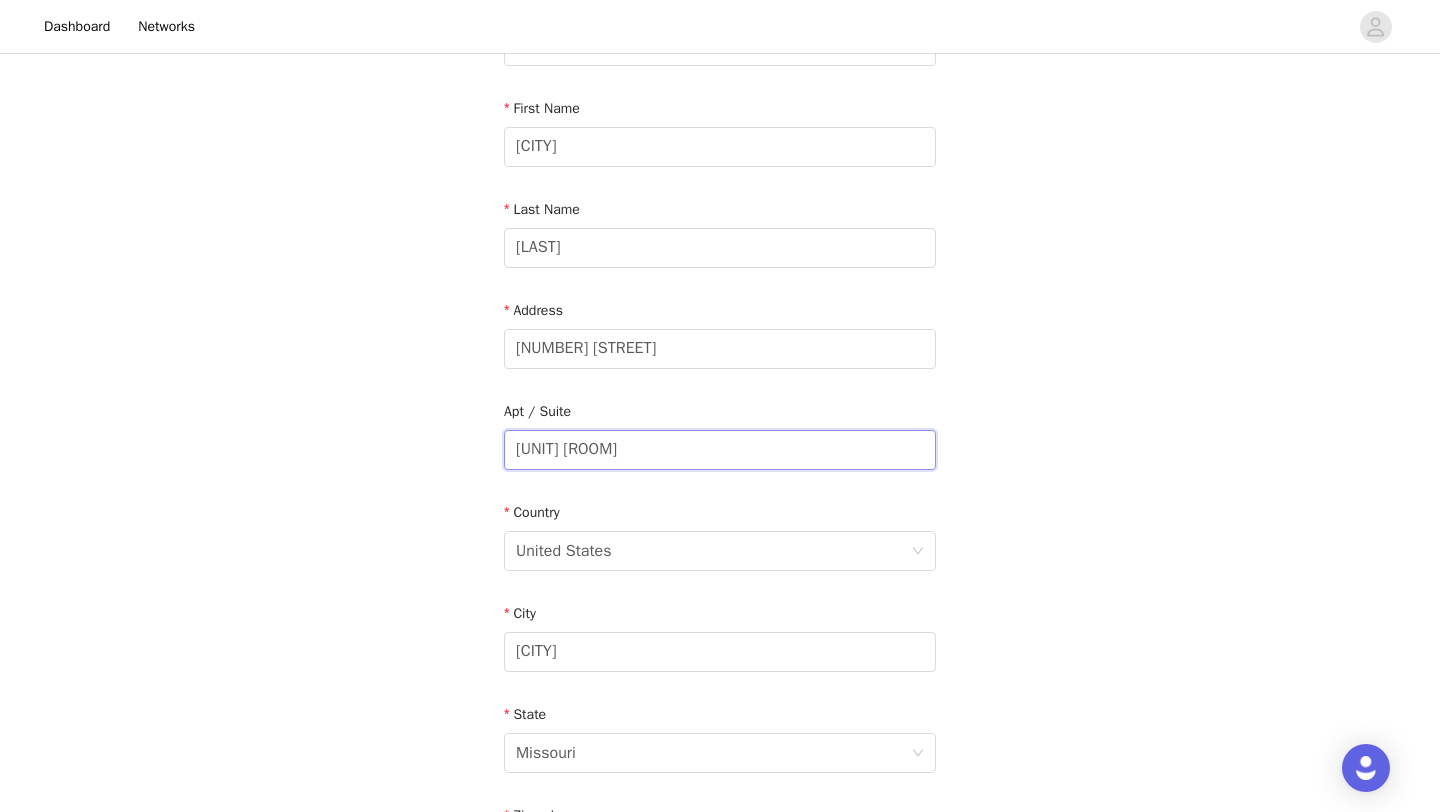 scroll, scrollTop: 231, scrollLeft: 0, axis: vertical 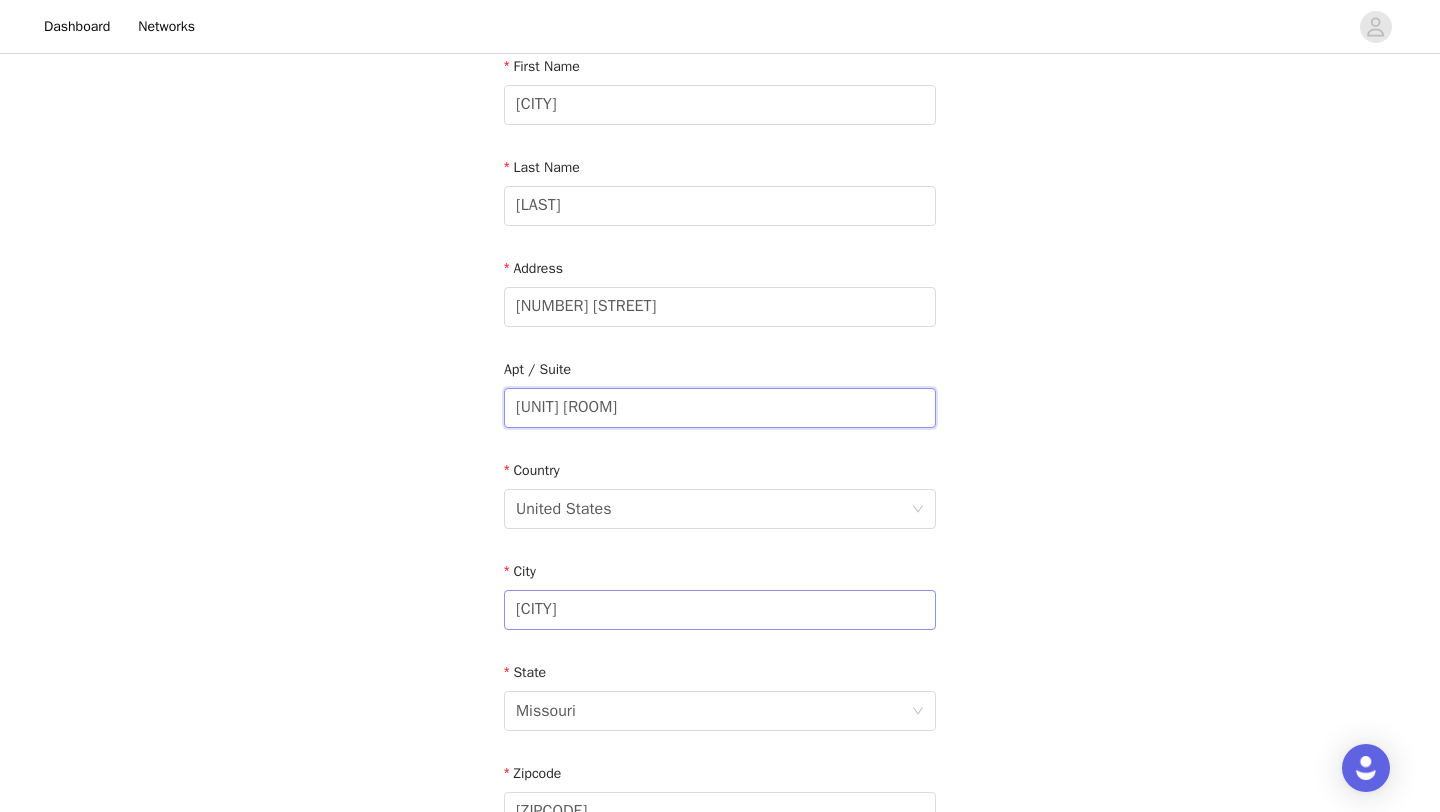 type on "[UNIT] [ROOM]" 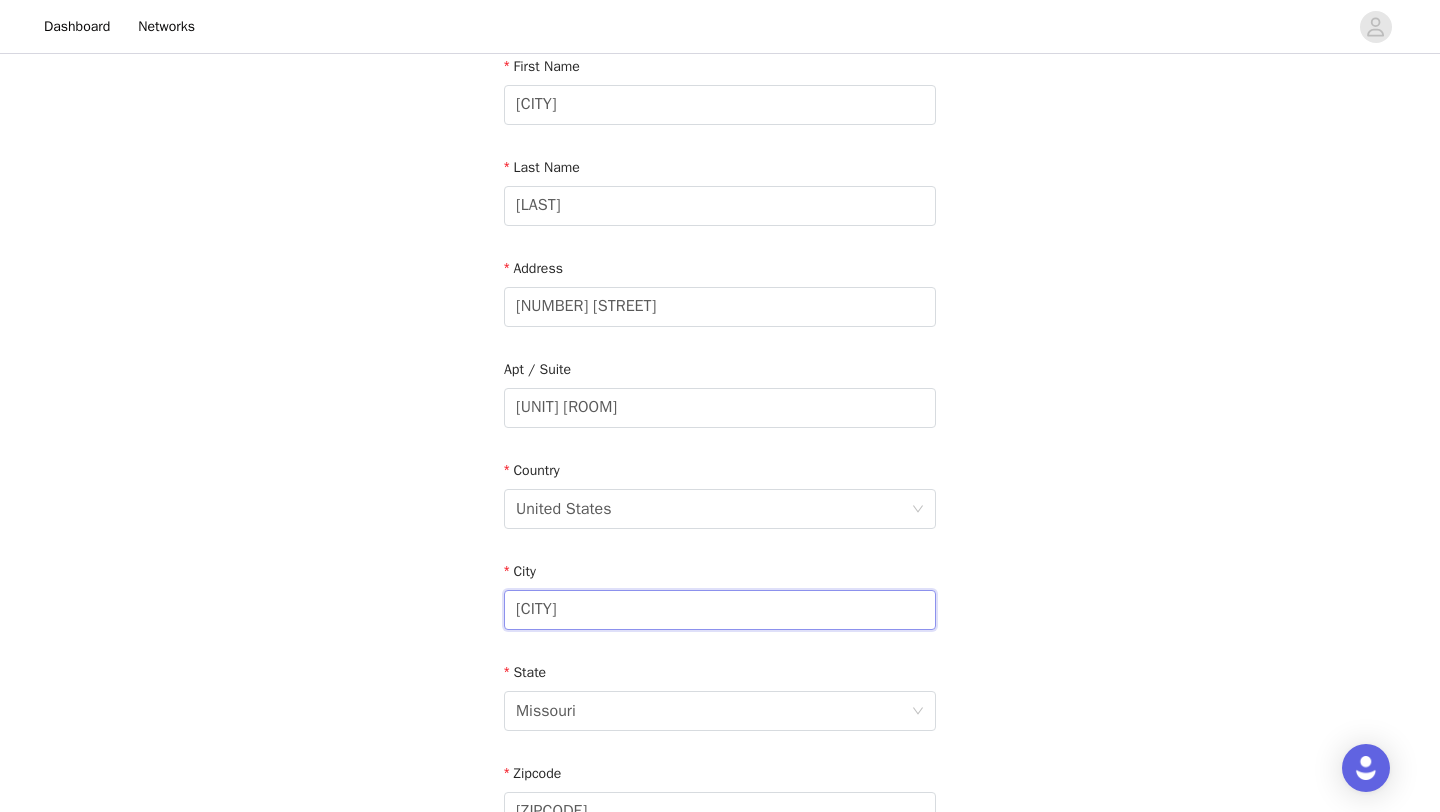 click on "[CITY]" at bounding box center [720, 610] 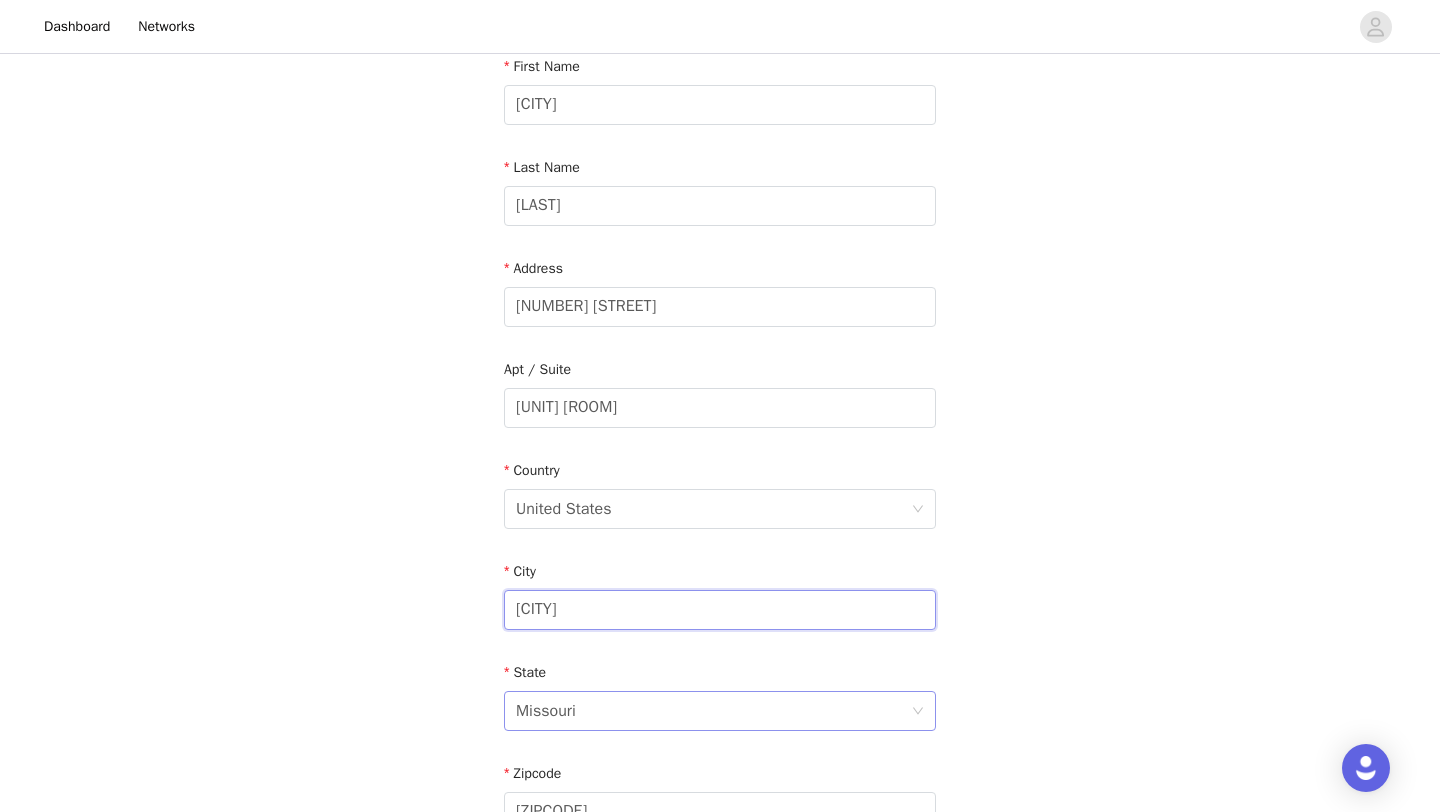 type on "[CITY]" 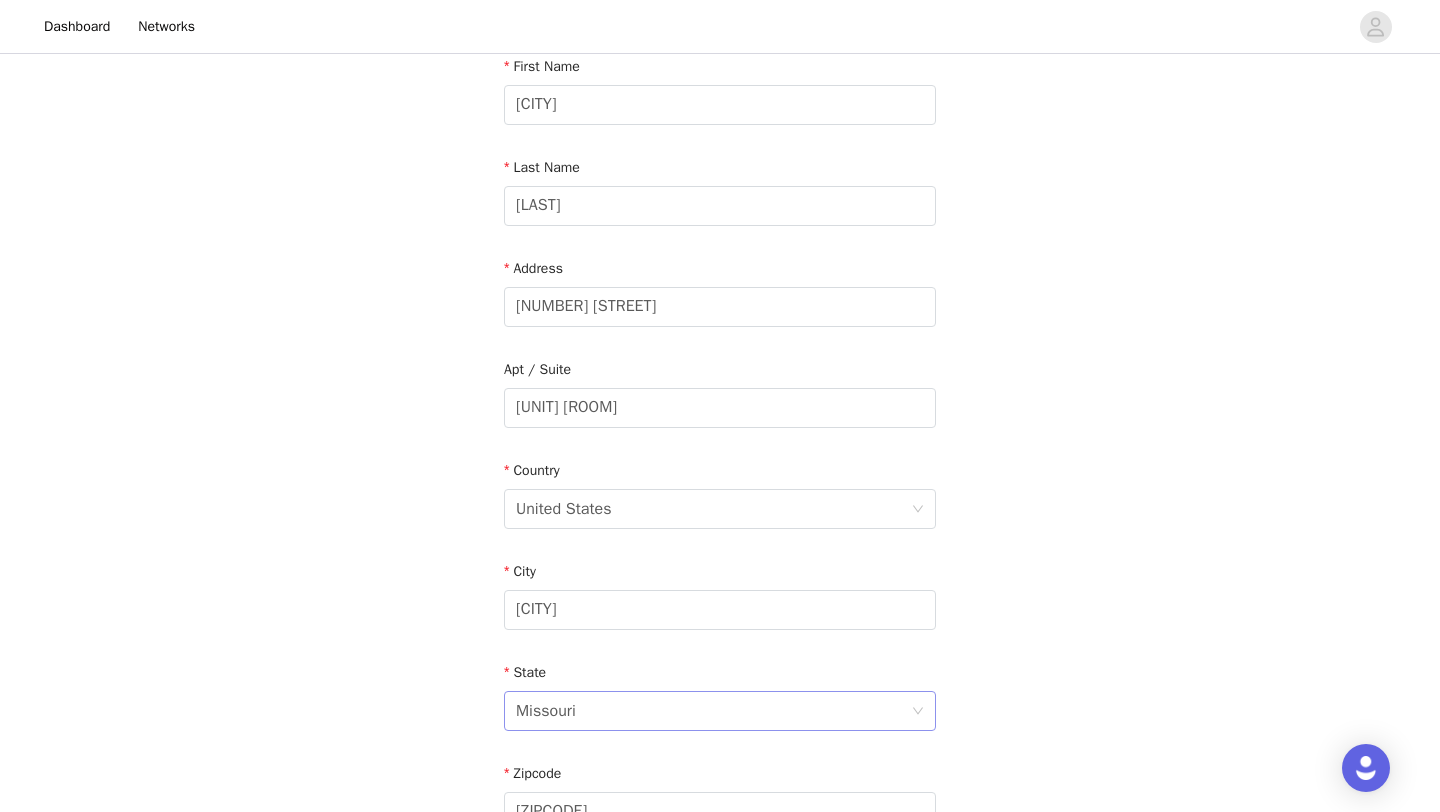 click on "Missouri" at bounding box center (713, 711) 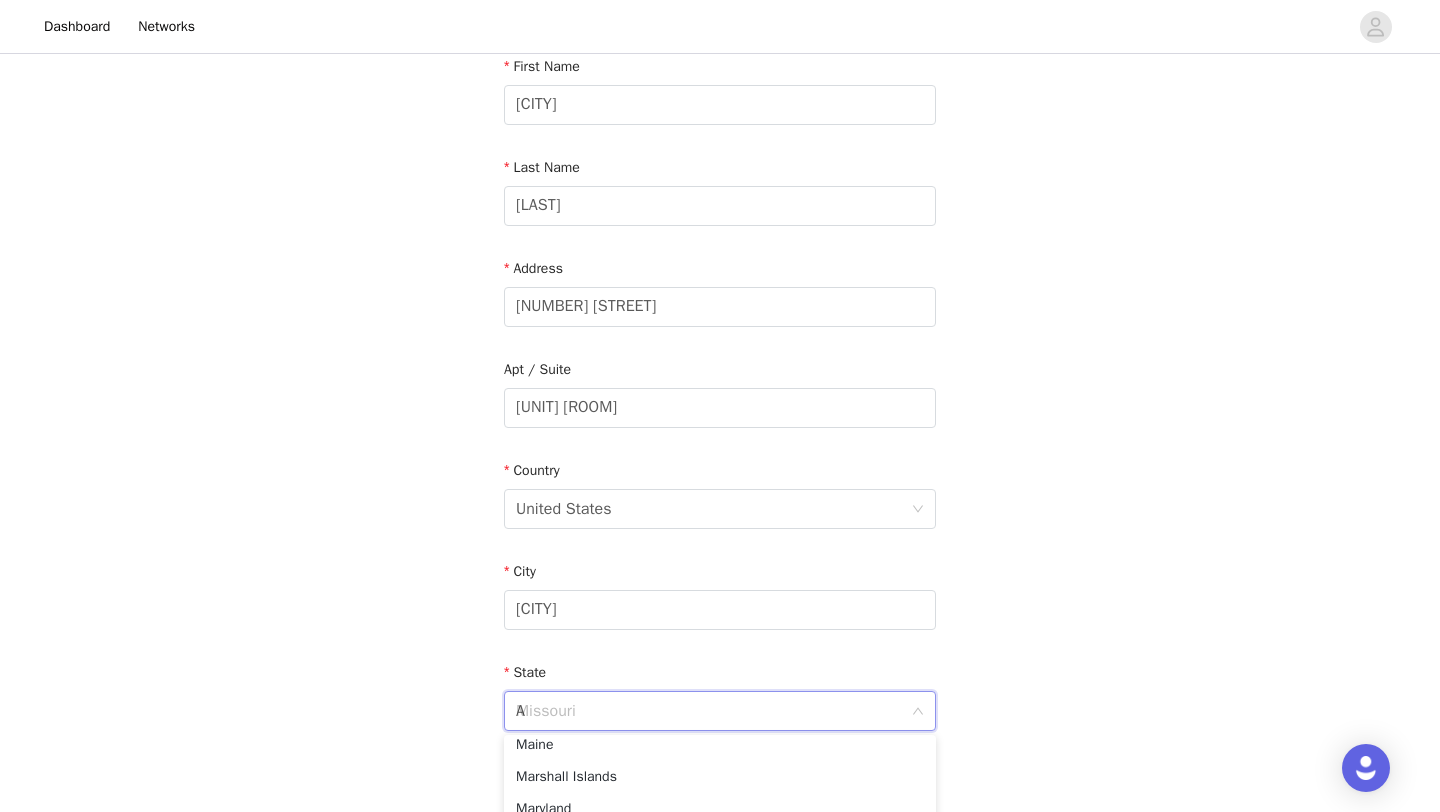 scroll, scrollTop: 4, scrollLeft: 0, axis: vertical 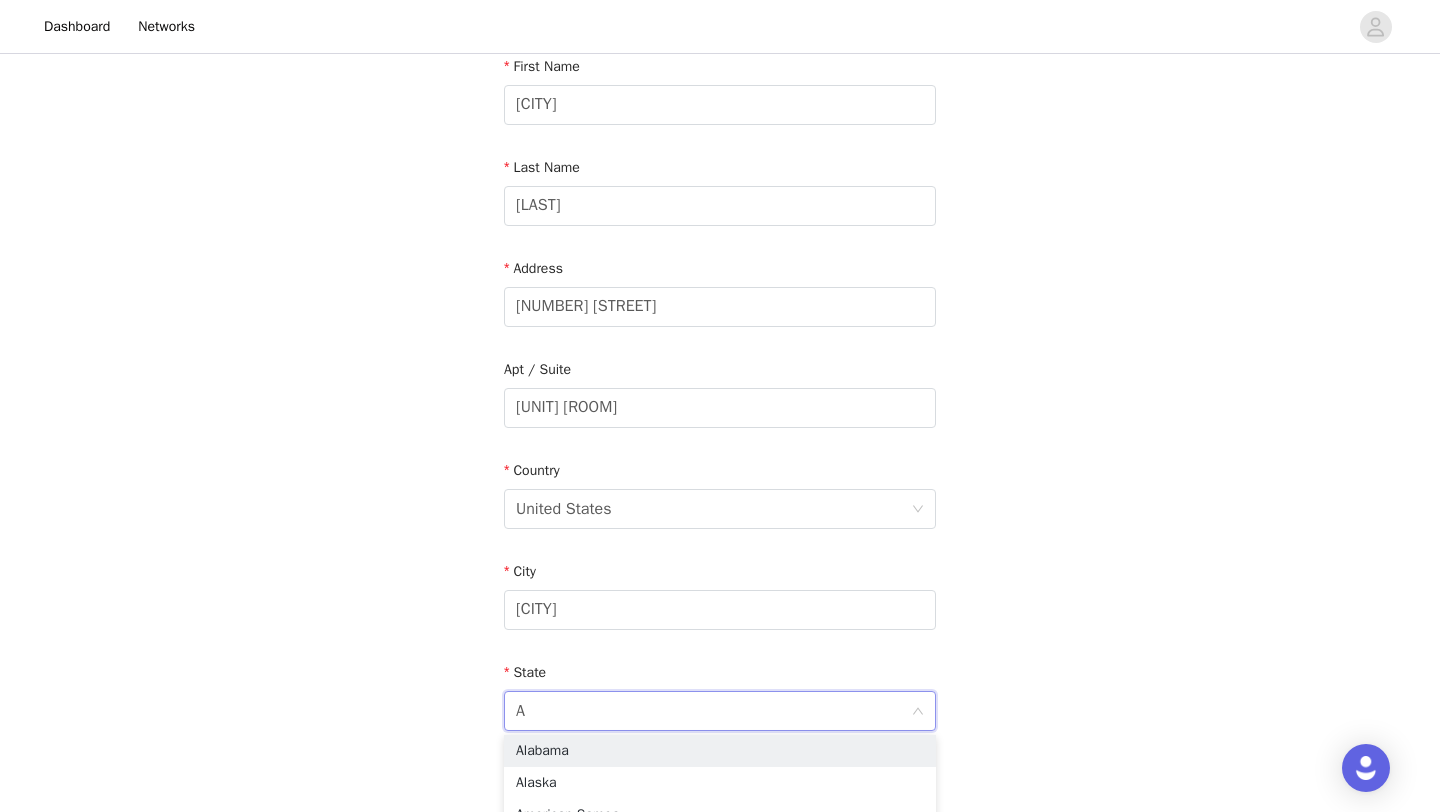 type on "Ar" 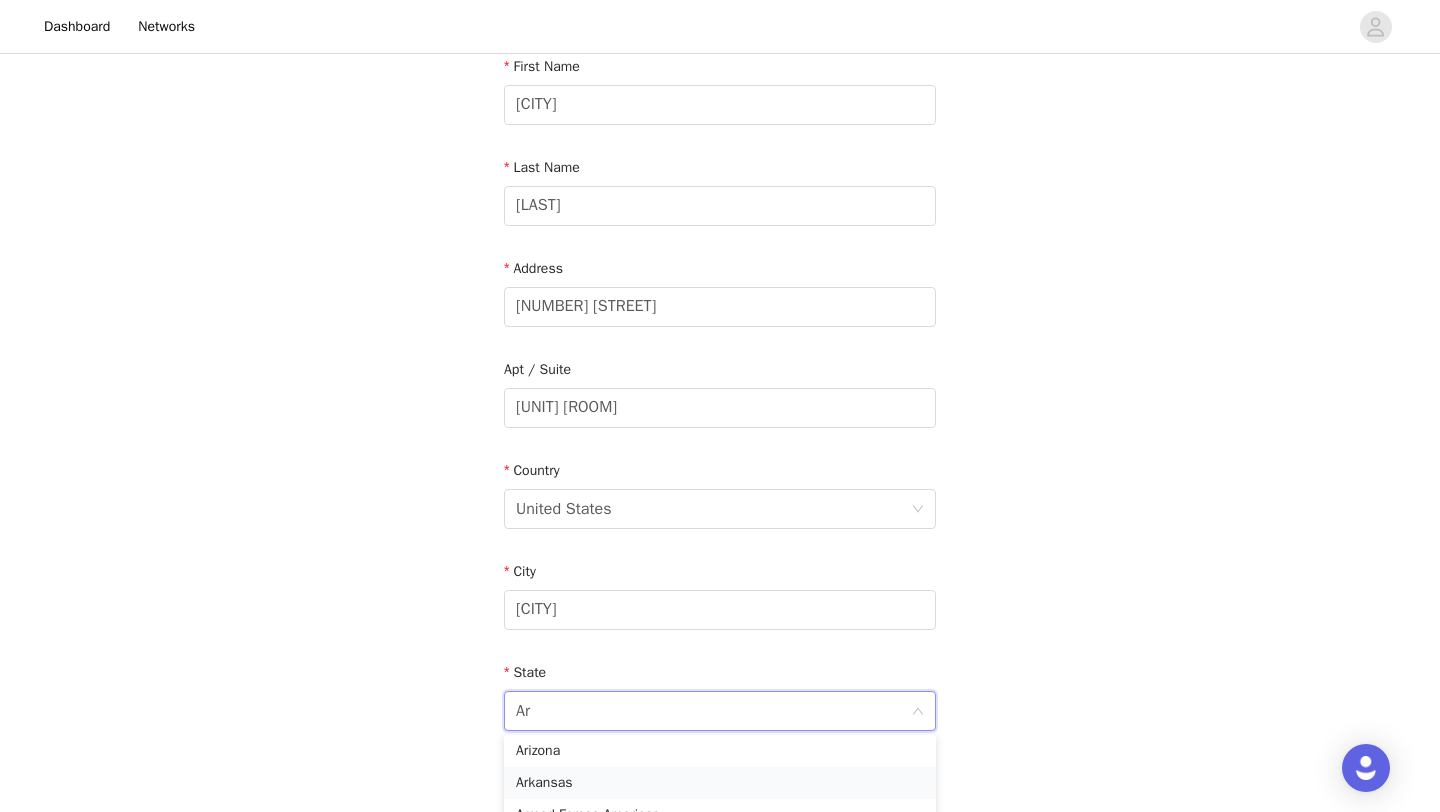 click on "Arkansas" at bounding box center (720, 783) 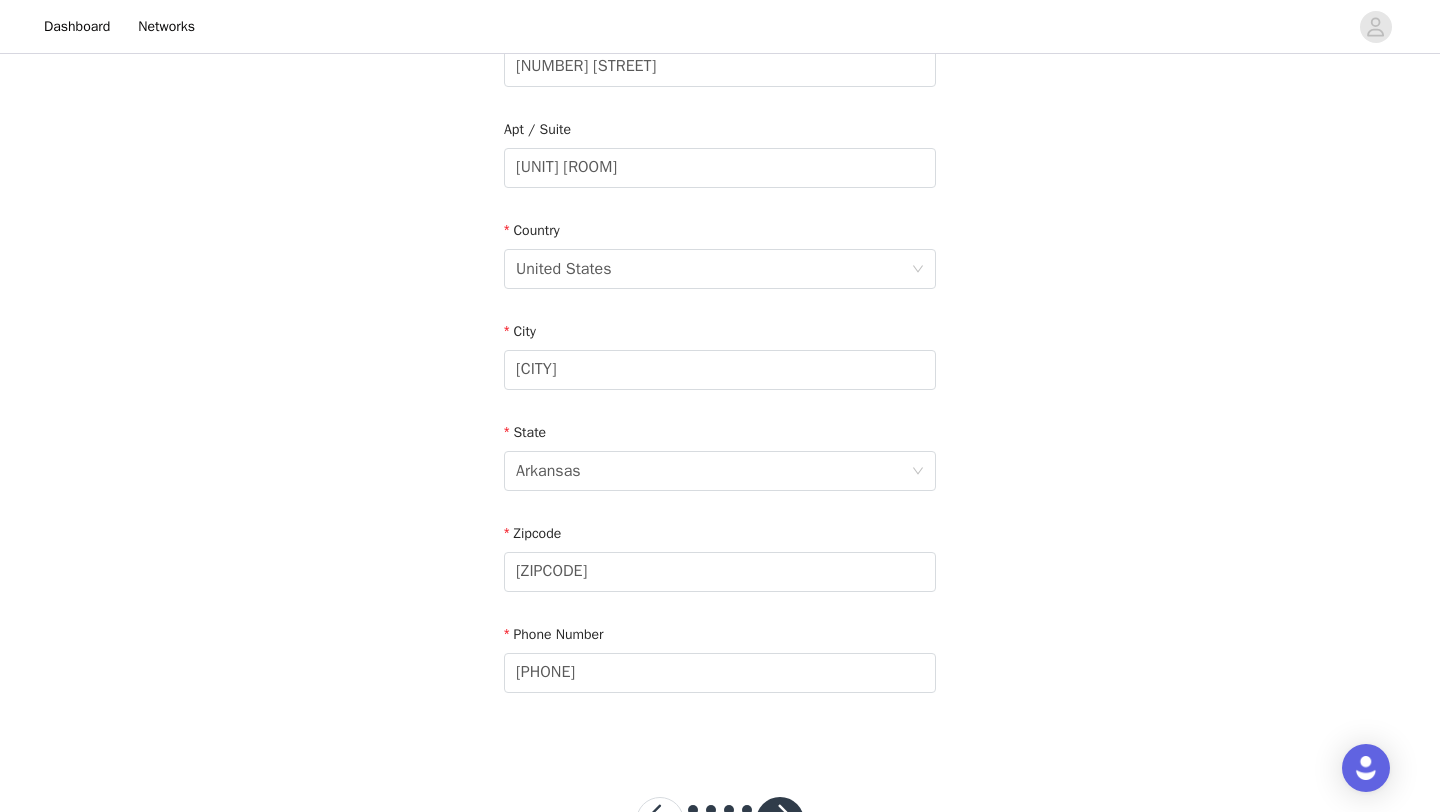 scroll, scrollTop: 478, scrollLeft: 0, axis: vertical 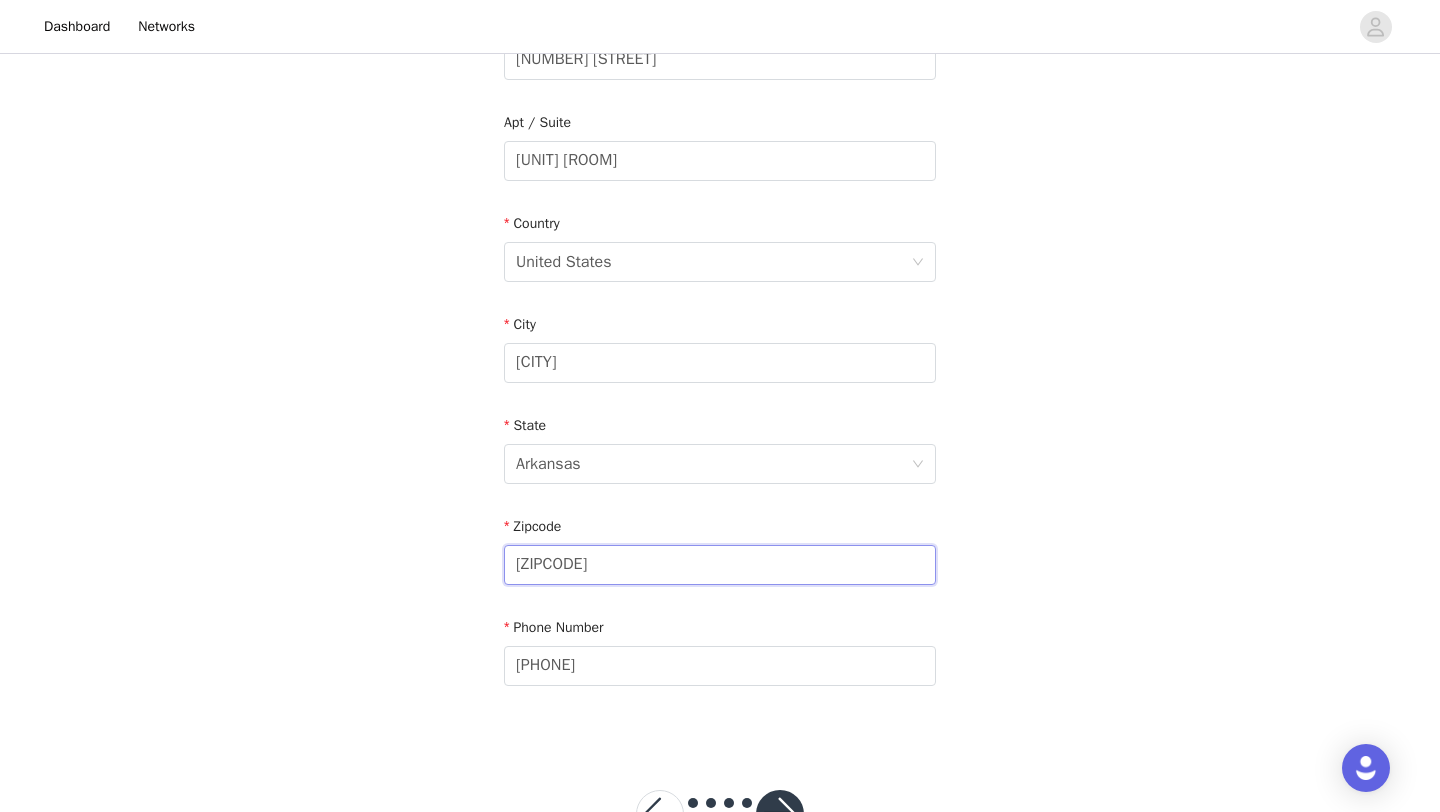drag, startPoint x: 634, startPoint y: 568, endPoint x: 333, endPoint y: 566, distance: 301.00665 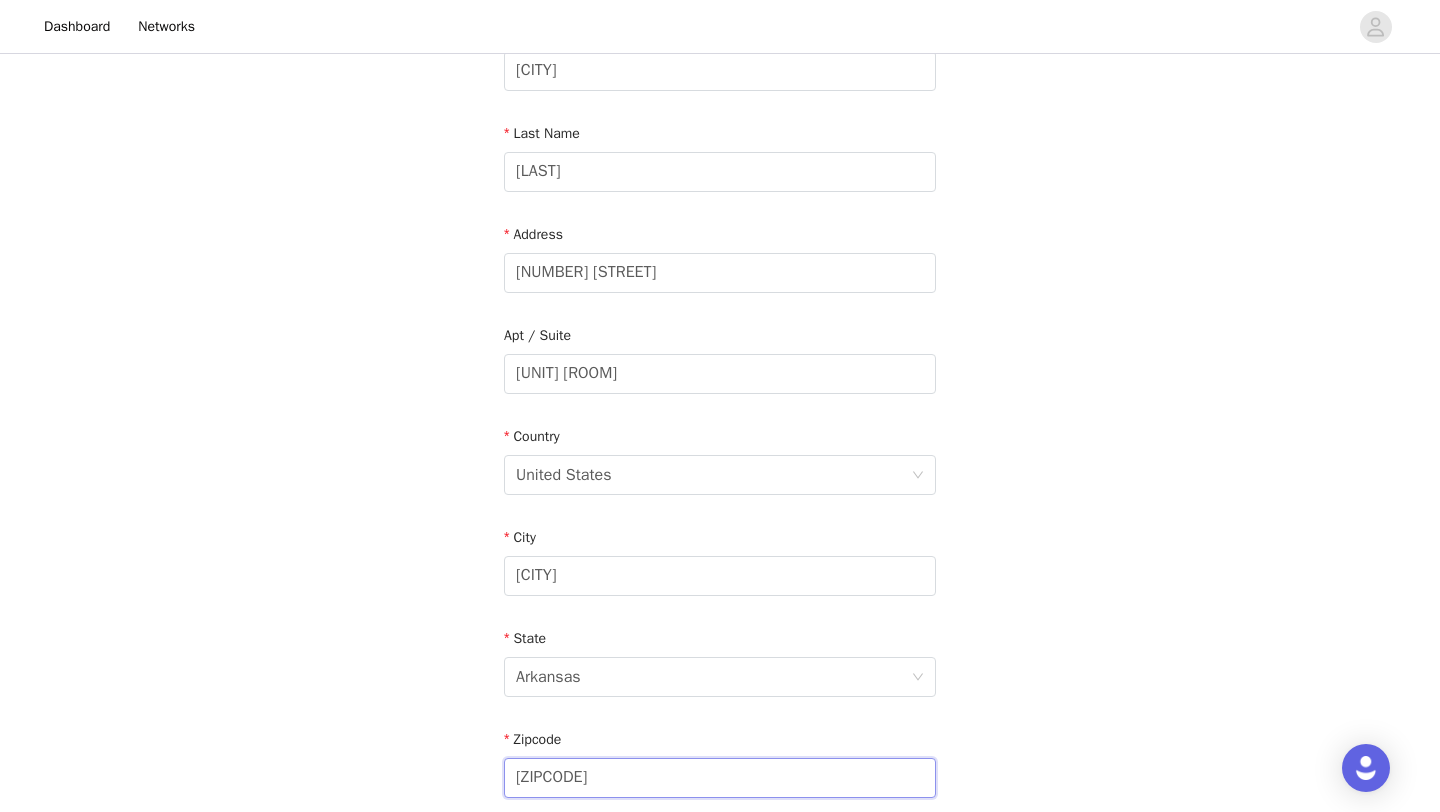 scroll, scrollTop: 551, scrollLeft: 0, axis: vertical 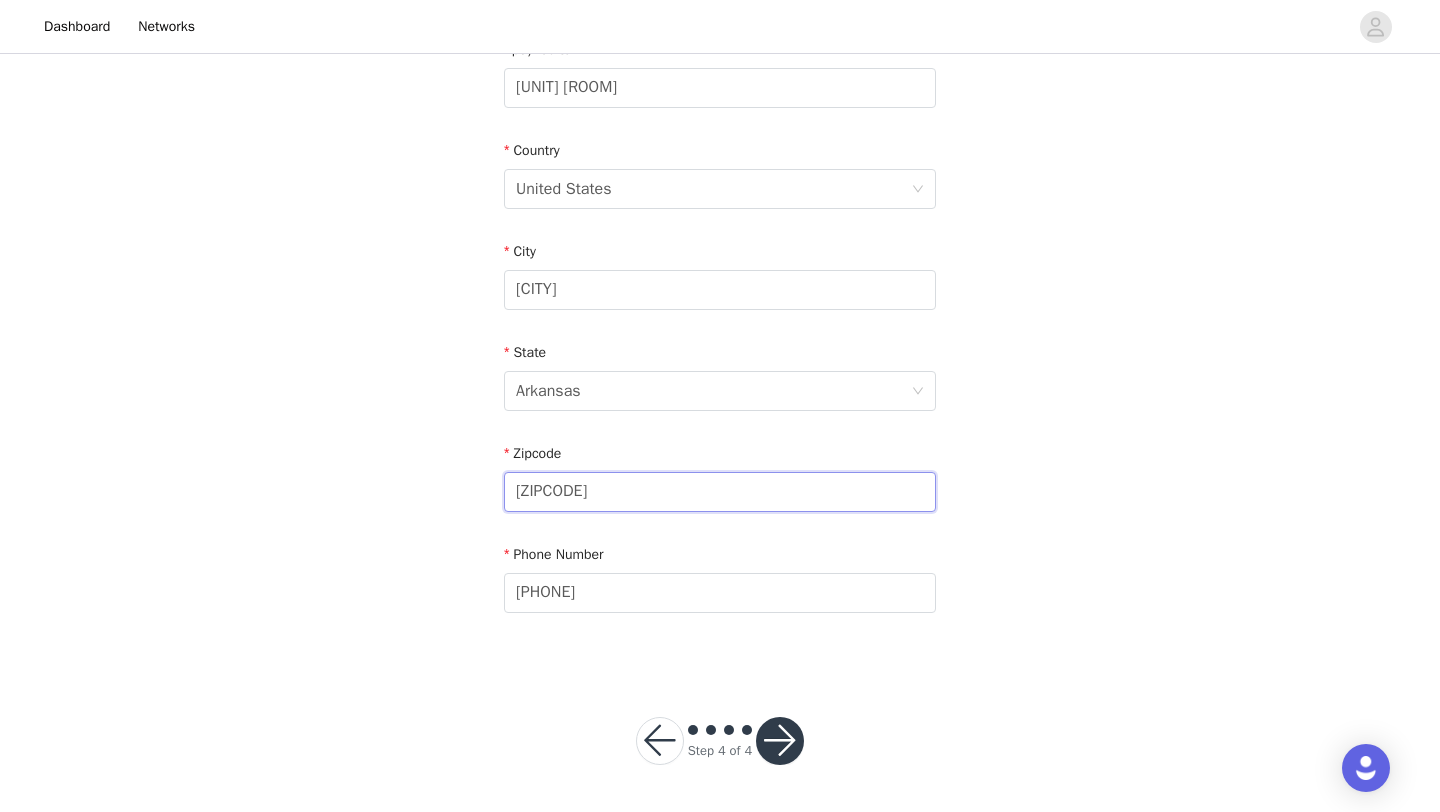 type on "[ZIPCODE]" 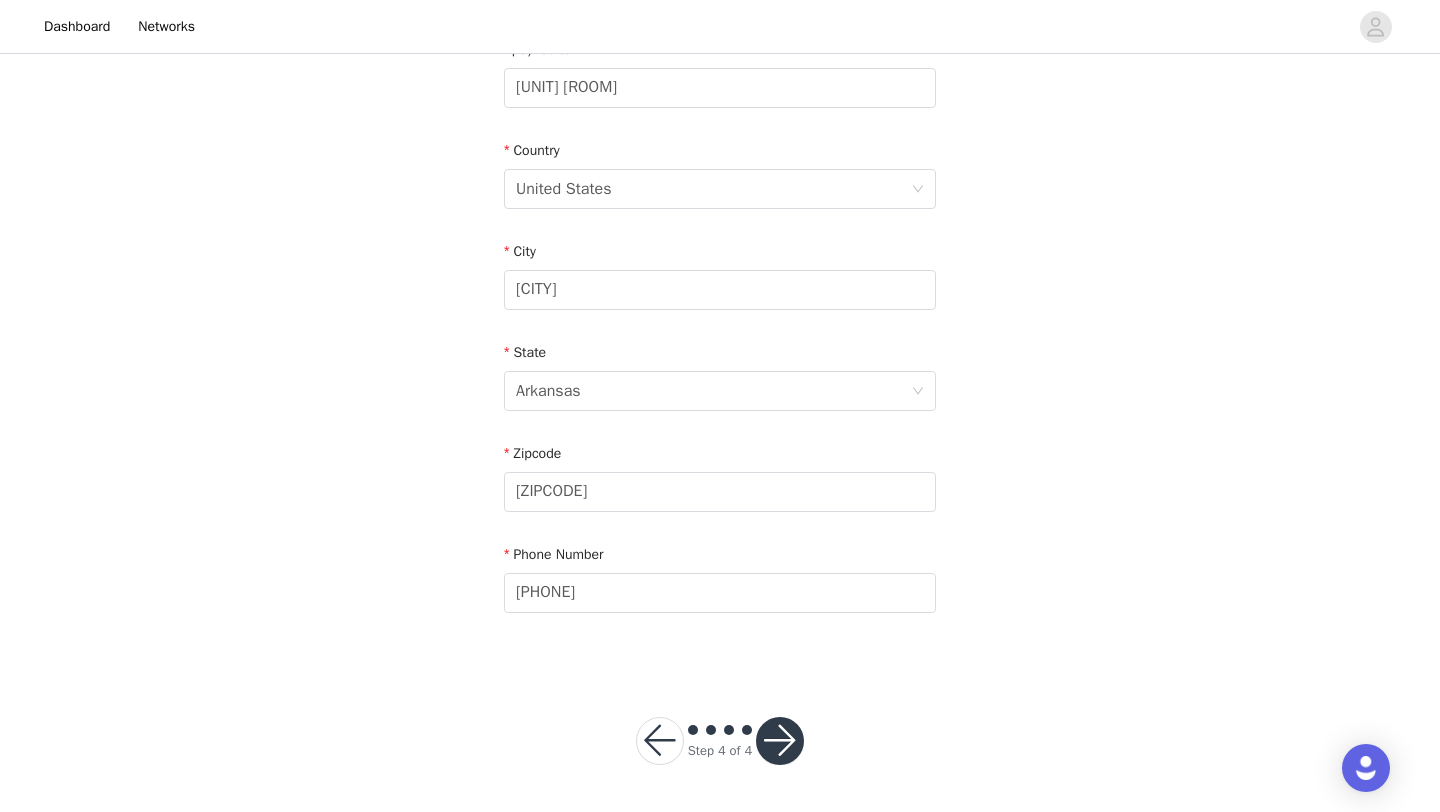 click at bounding box center (780, 741) 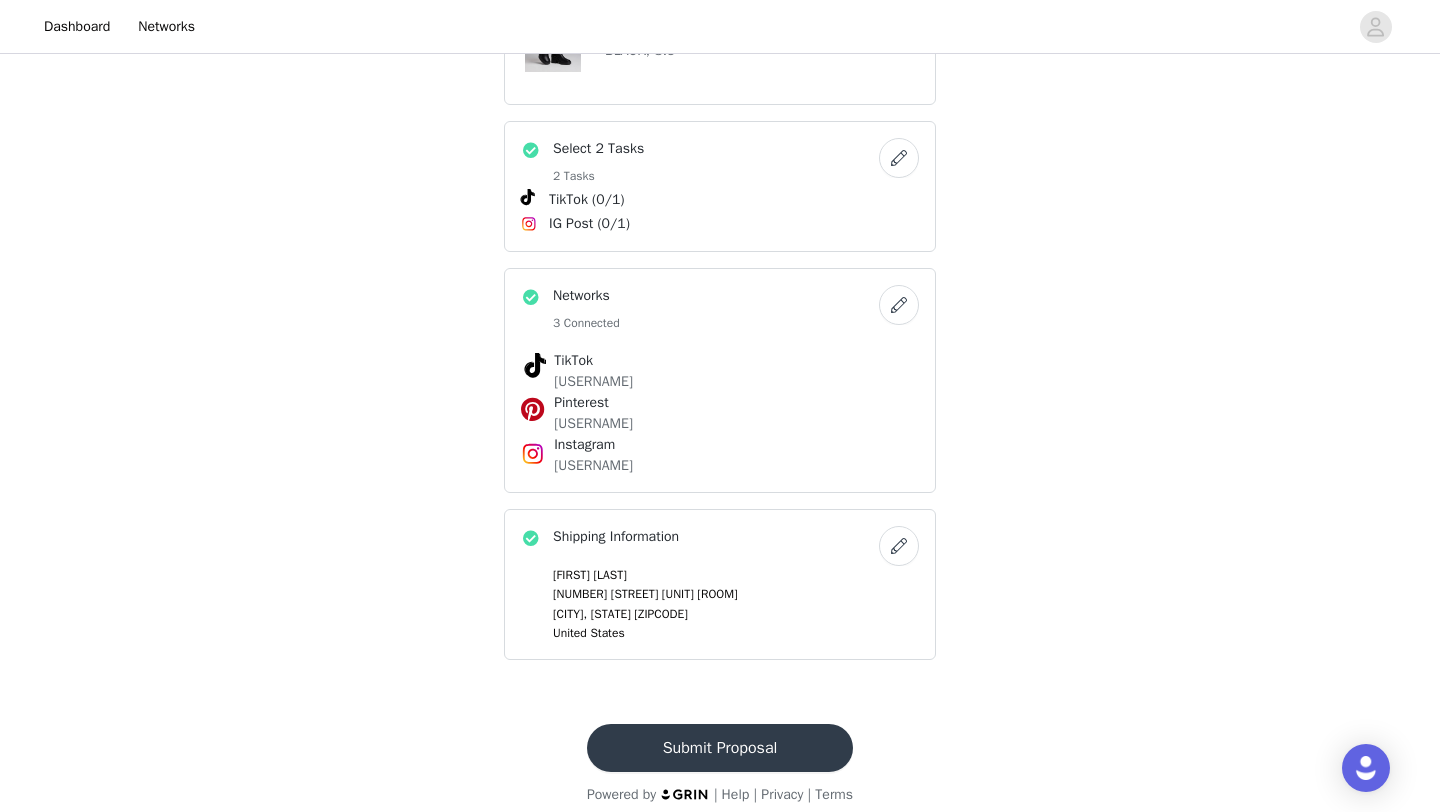 scroll, scrollTop: 841, scrollLeft: 0, axis: vertical 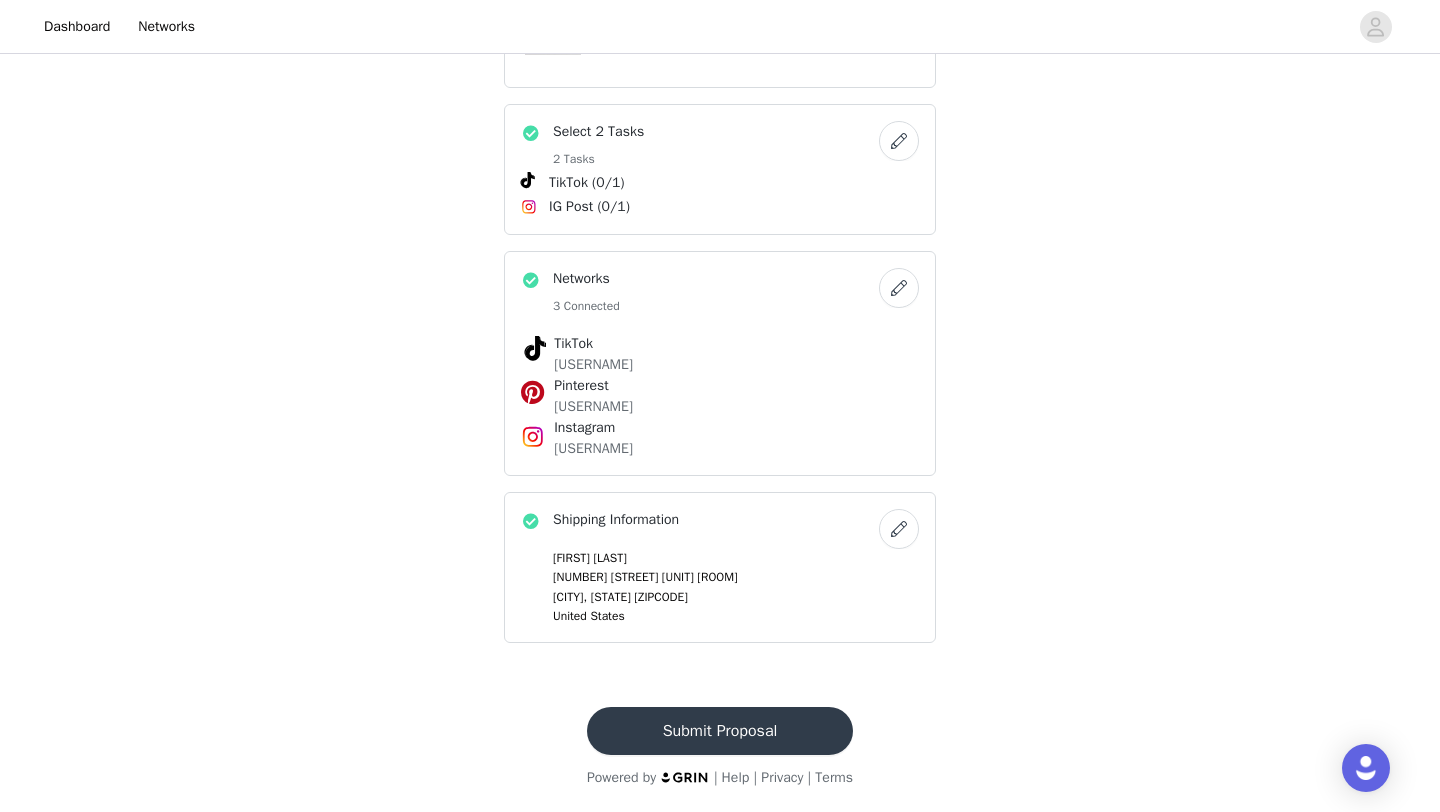 click on "Submit Proposal" at bounding box center (720, 731) 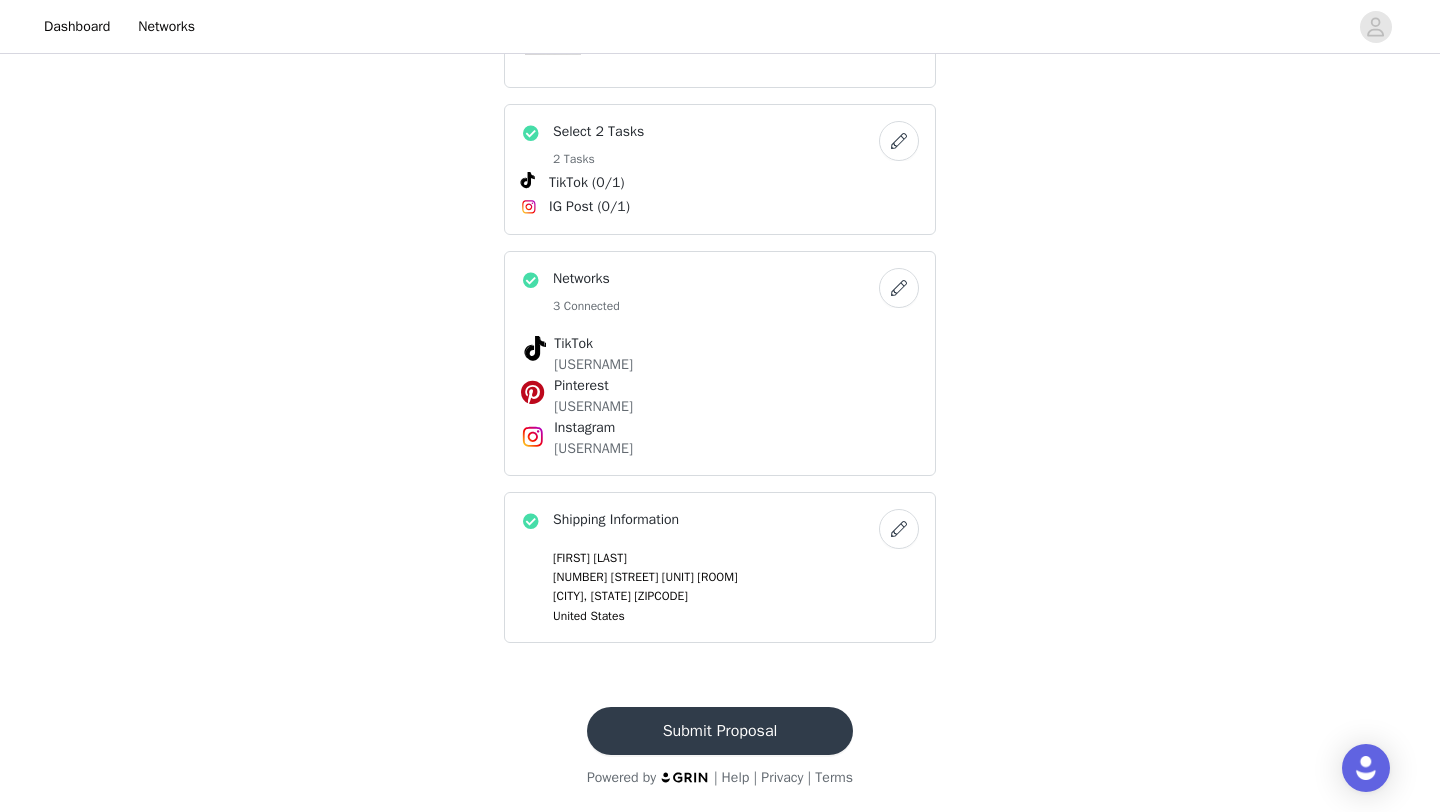scroll, scrollTop: 0, scrollLeft: 0, axis: both 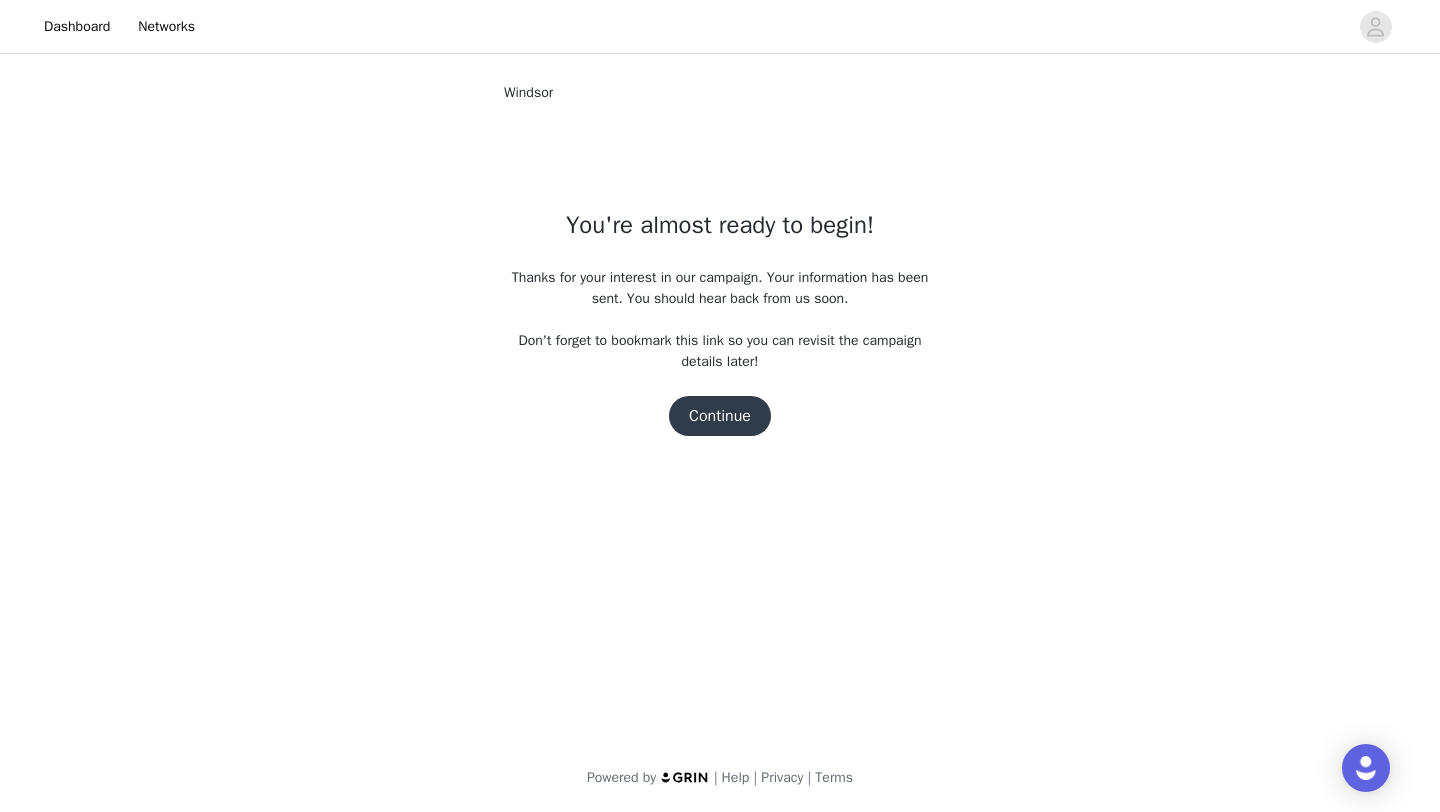 click on "Continue" at bounding box center [720, 416] 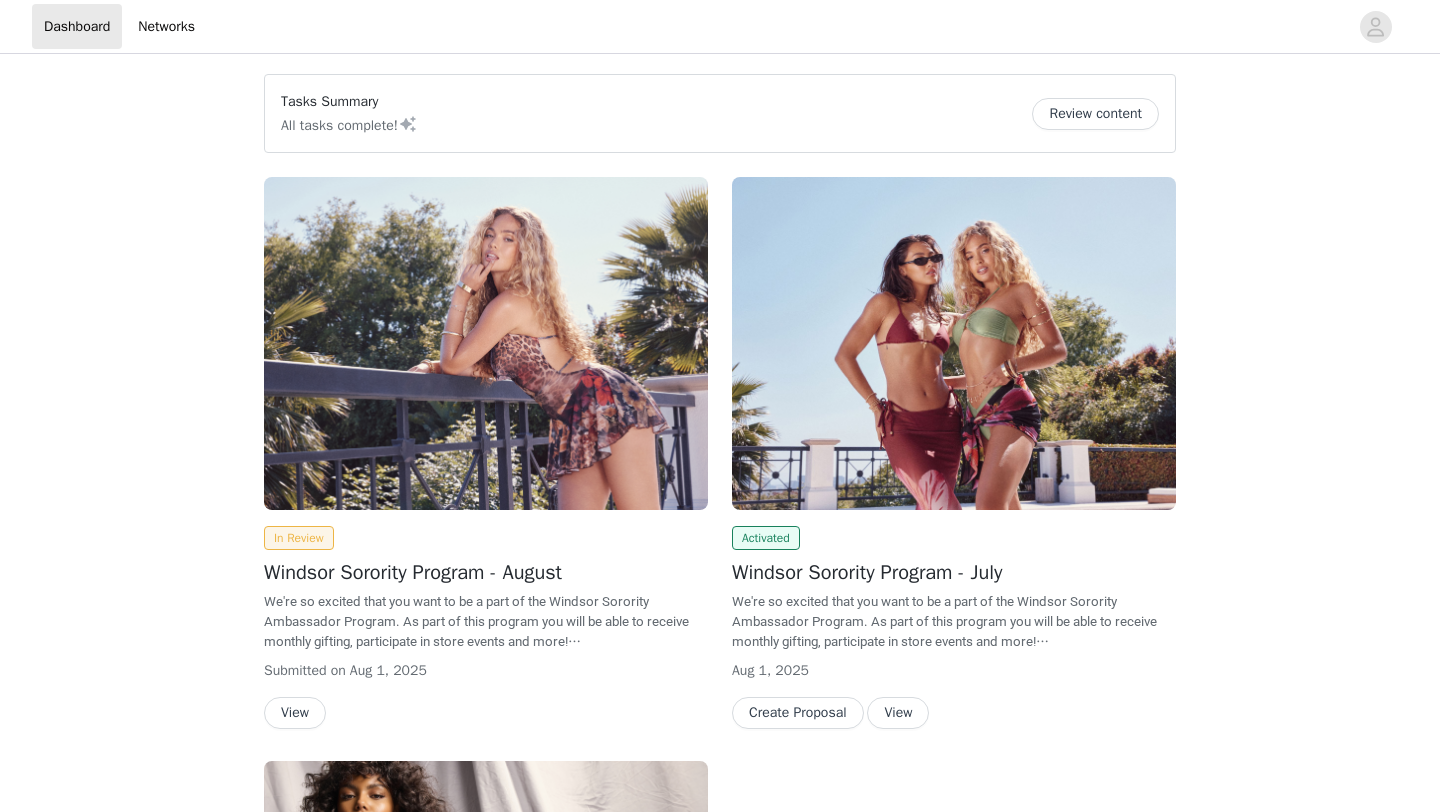 scroll, scrollTop: 0, scrollLeft: 0, axis: both 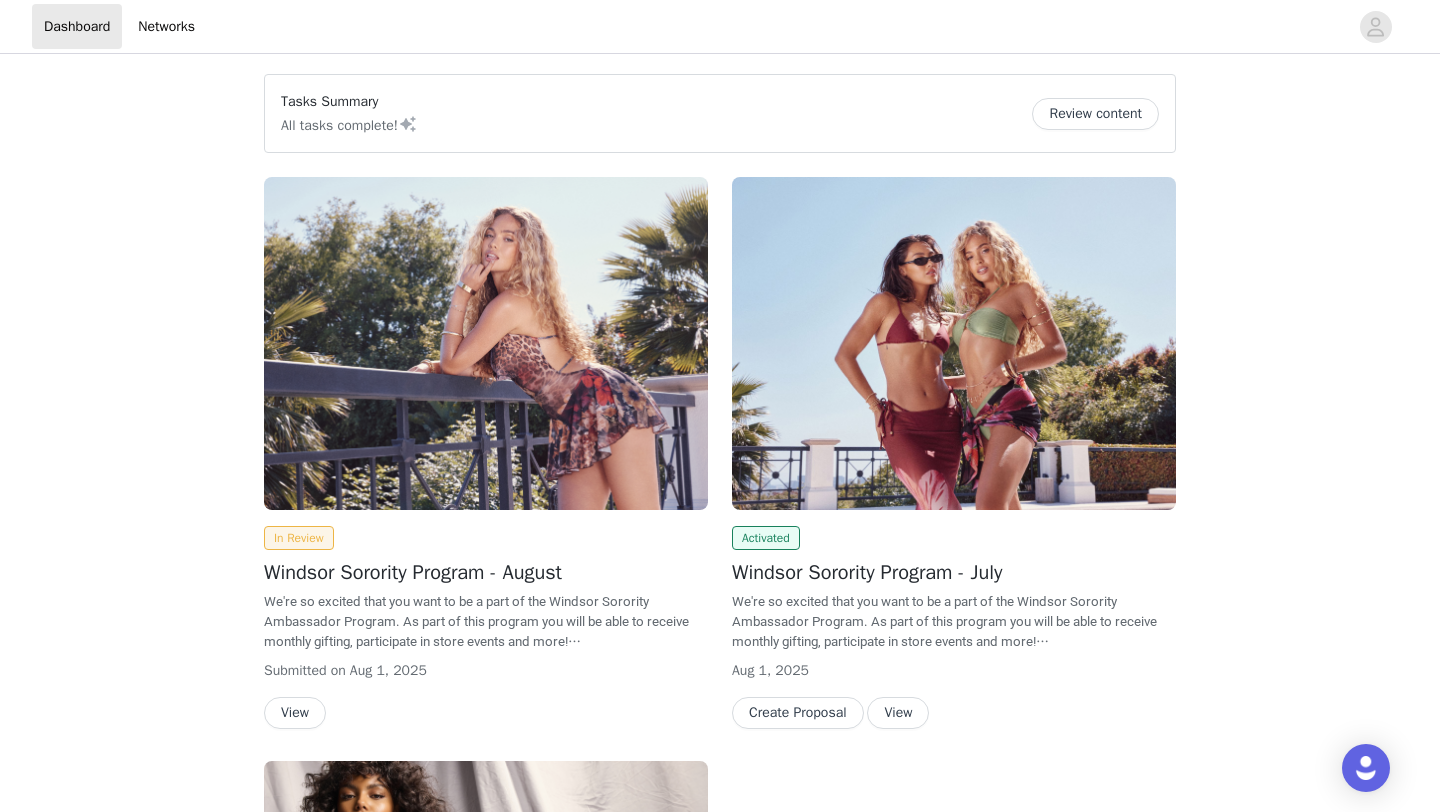 click on "View" at bounding box center (898, 713) 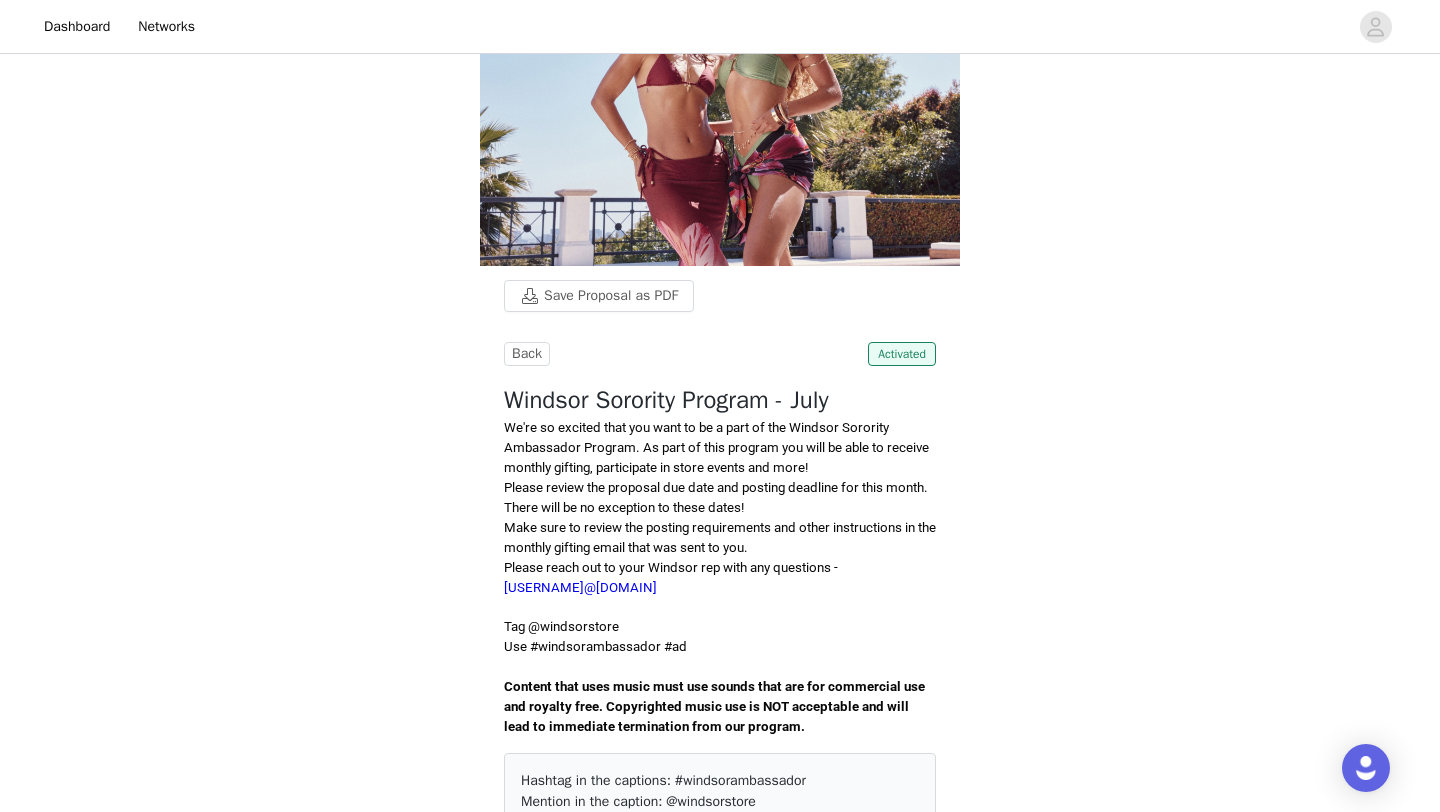 scroll, scrollTop: 0, scrollLeft: 0, axis: both 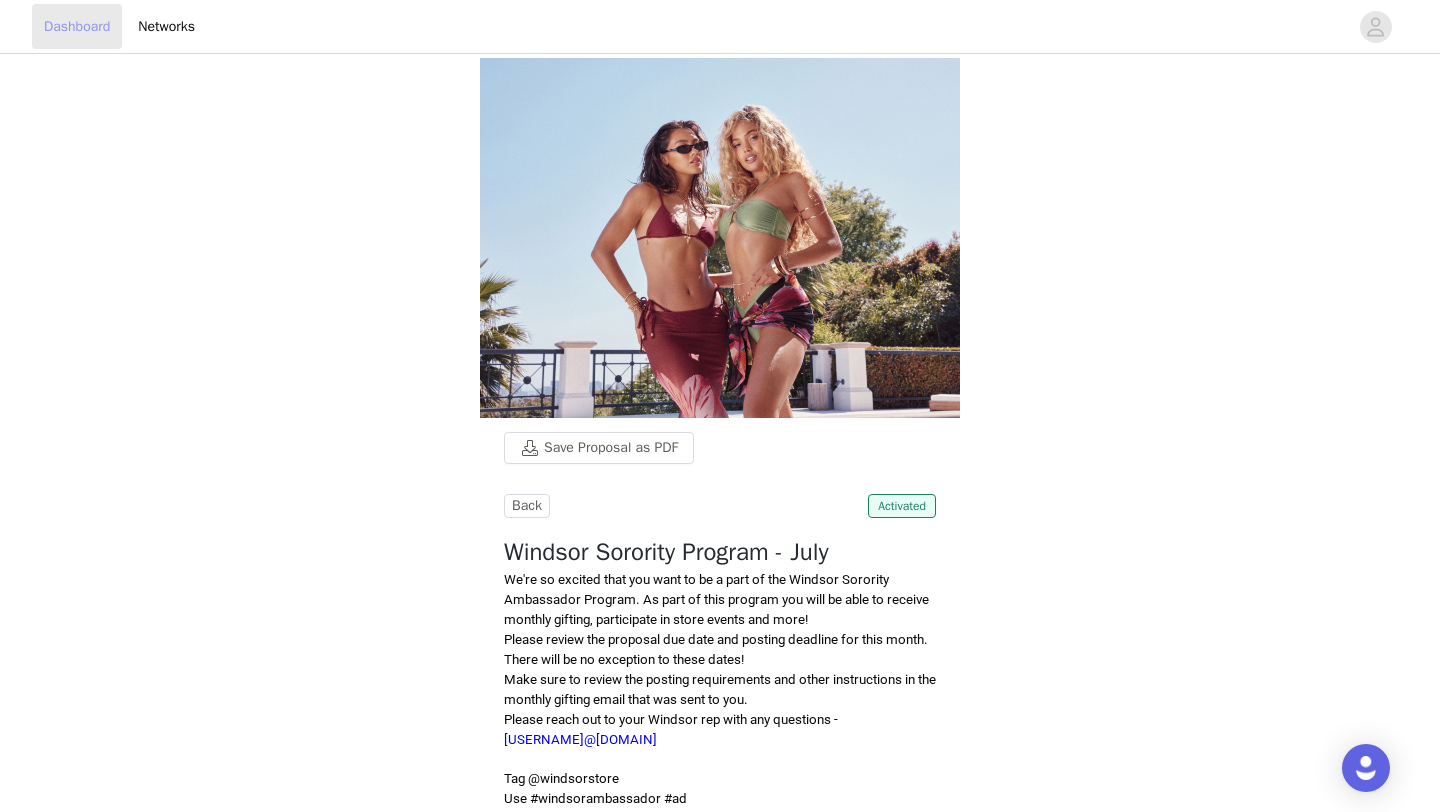 click on "Dashboard" at bounding box center [77, 26] 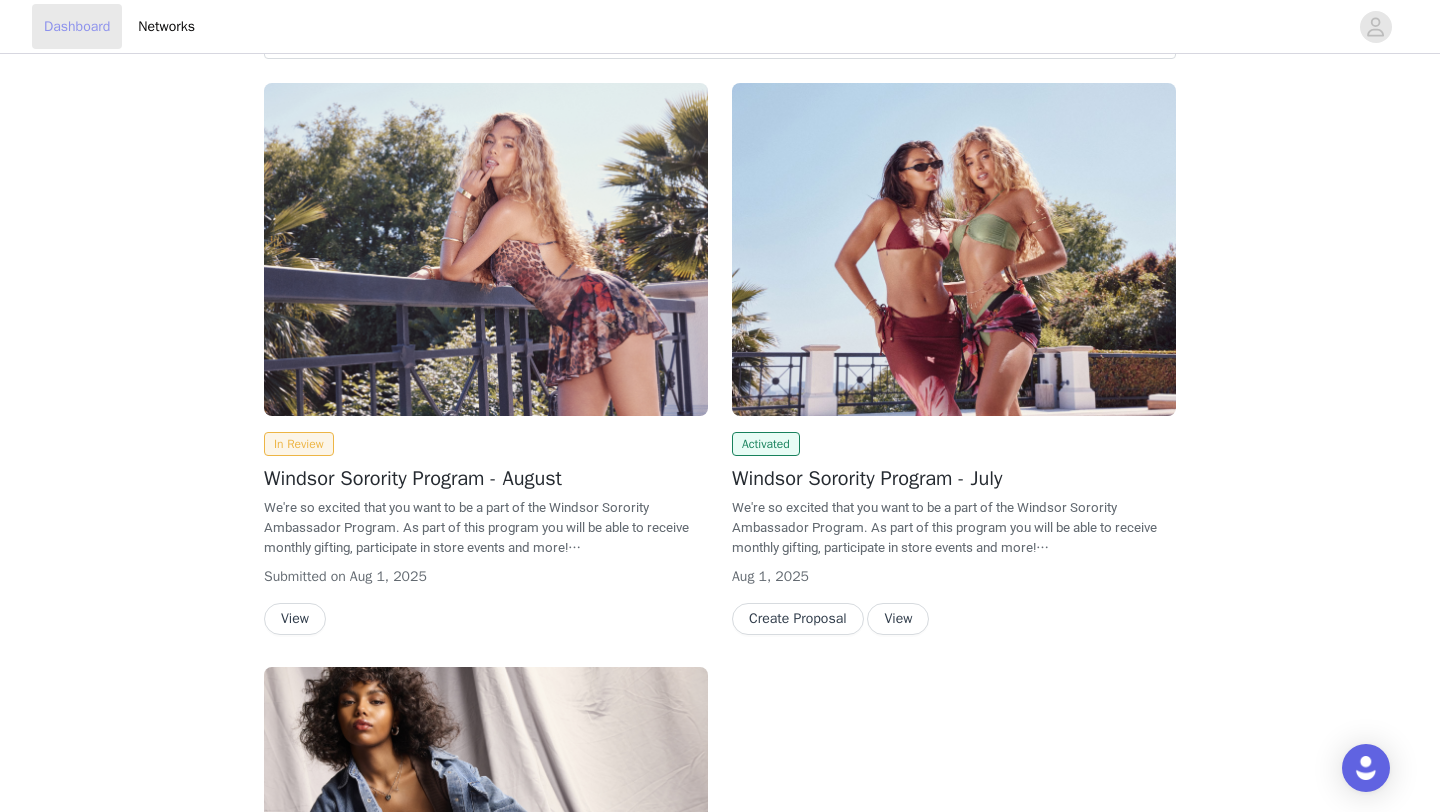 scroll, scrollTop: 0, scrollLeft: 0, axis: both 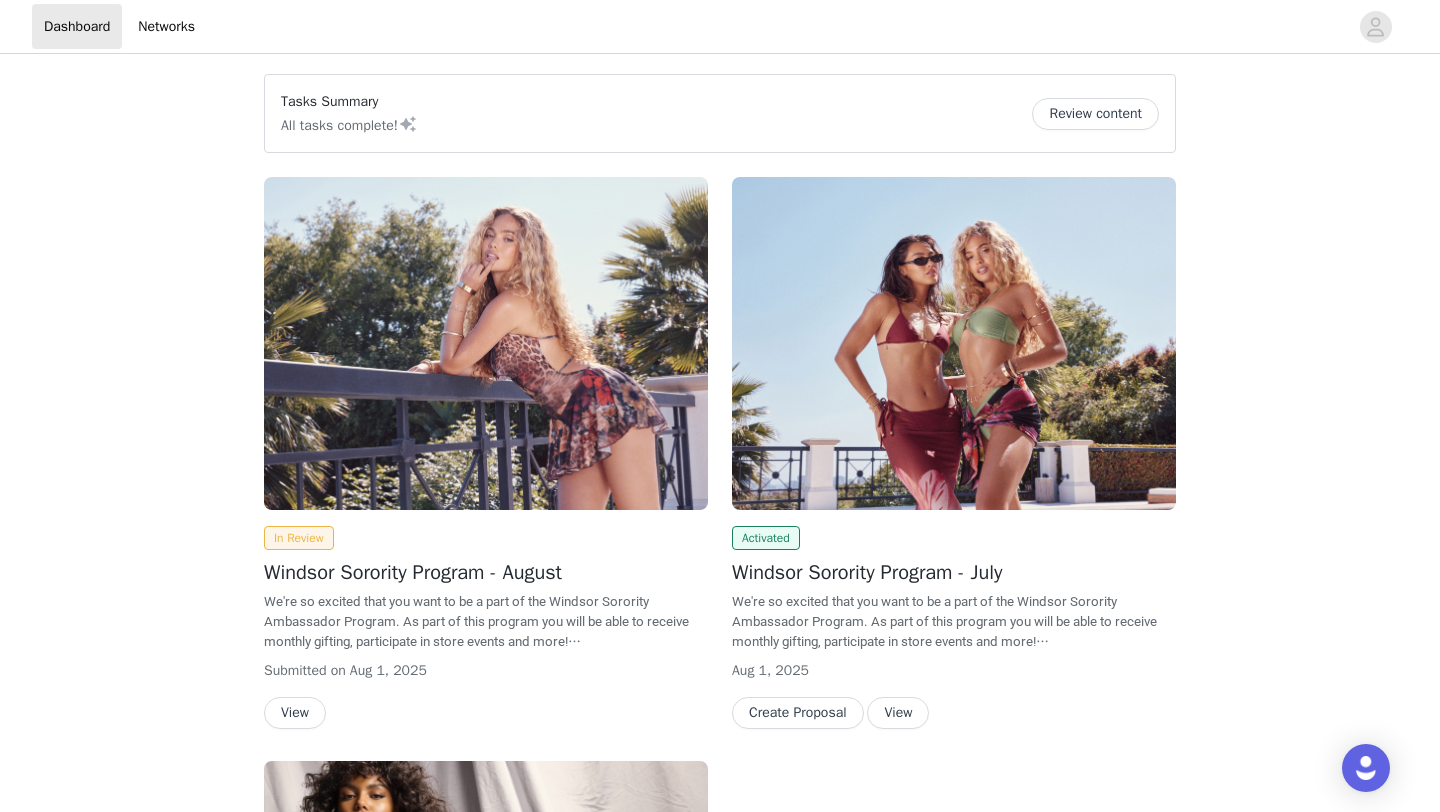 click on "View" at bounding box center [295, 713] 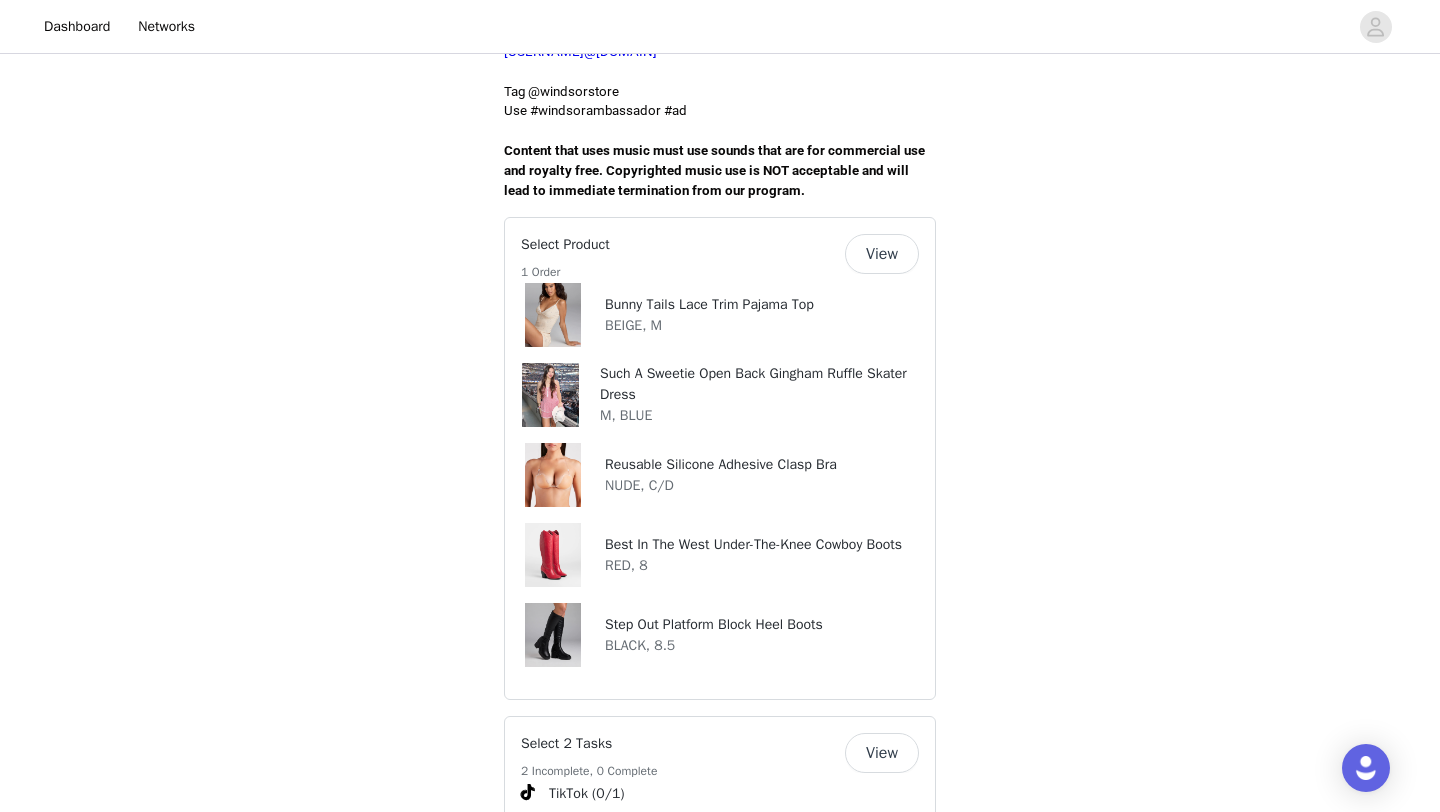 scroll, scrollTop: 0, scrollLeft: 0, axis: both 